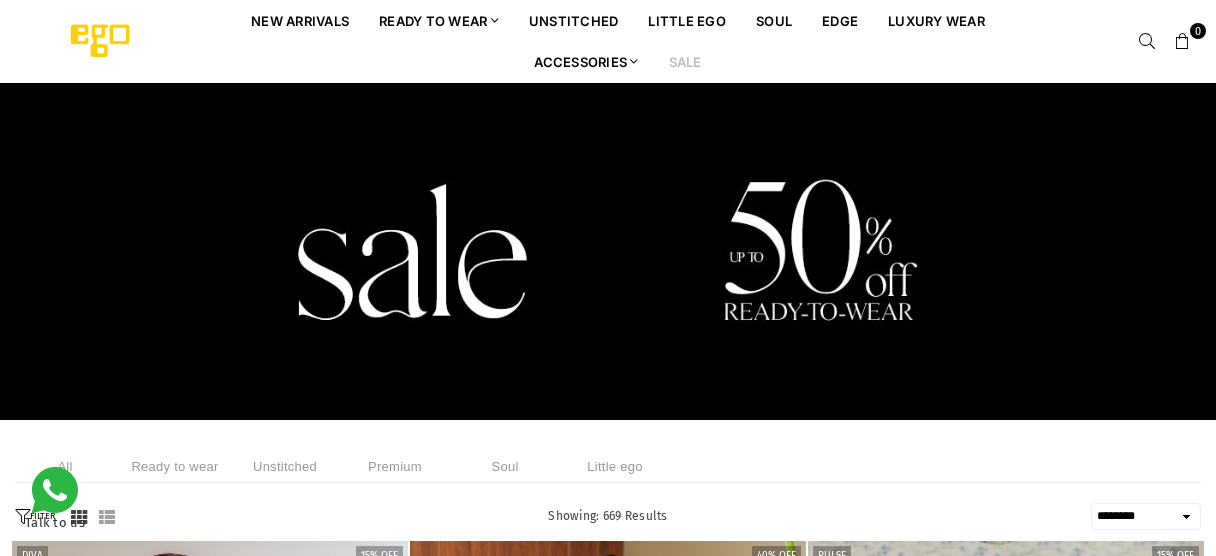 select on "******" 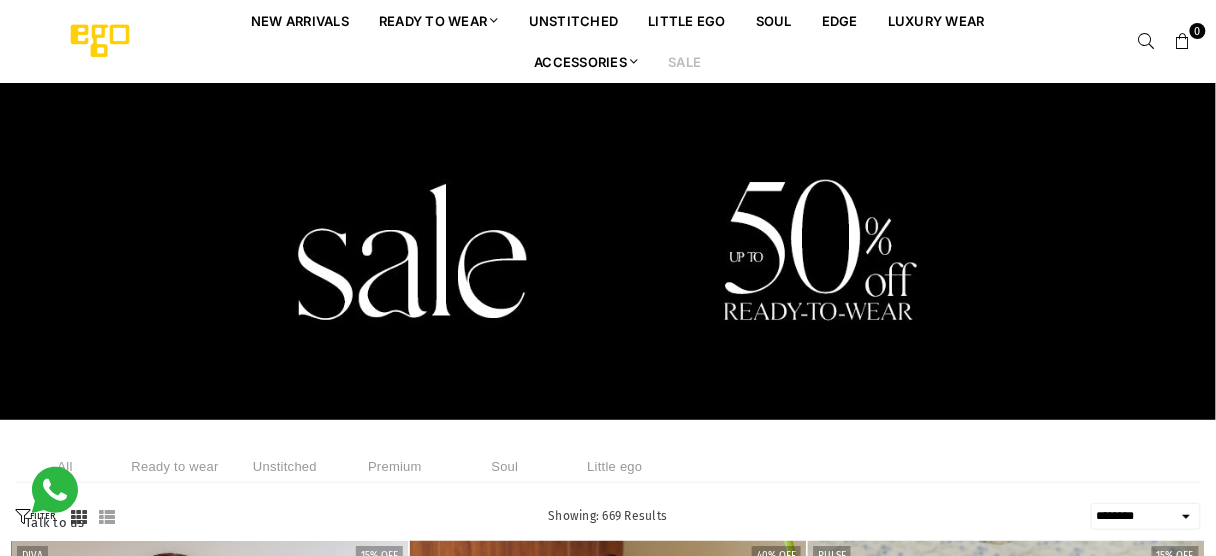 scroll, scrollTop: 0, scrollLeft: 0, axis: both 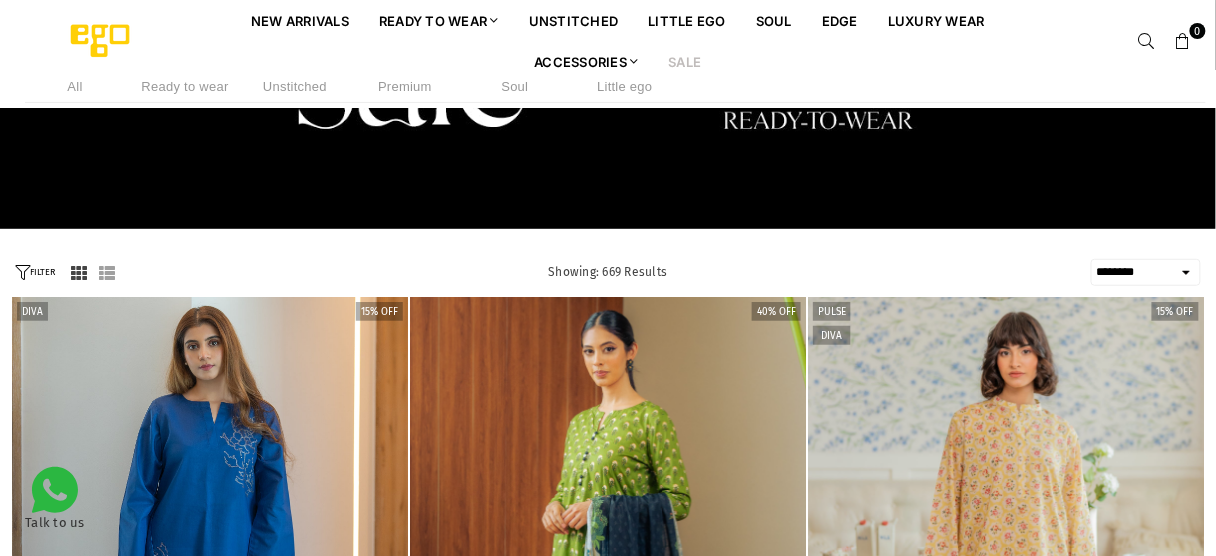 click at bounding box center [1147, 41] 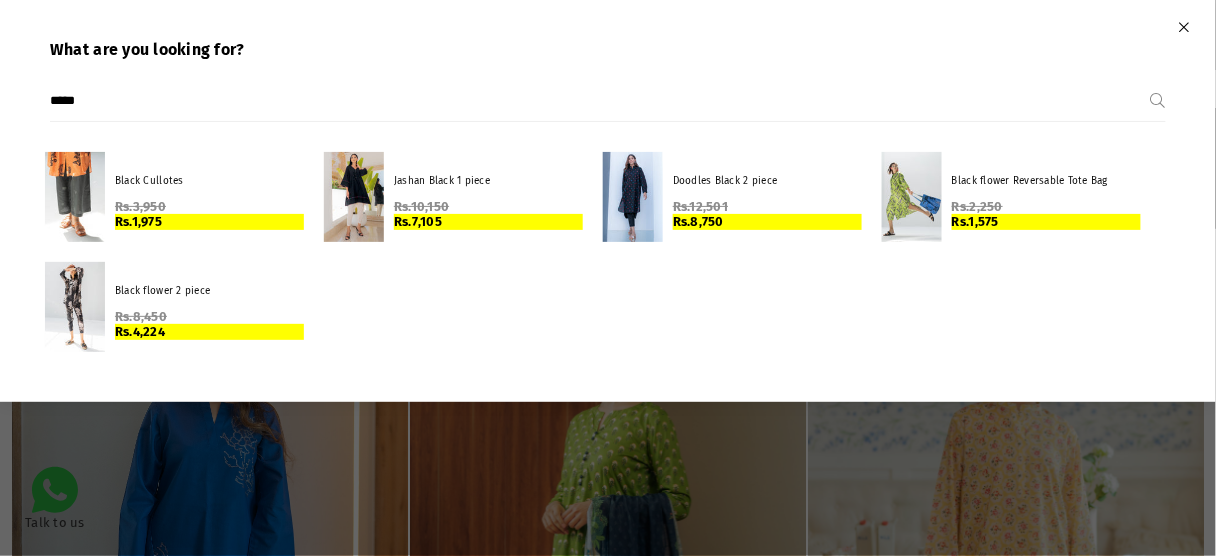 type on "*****" 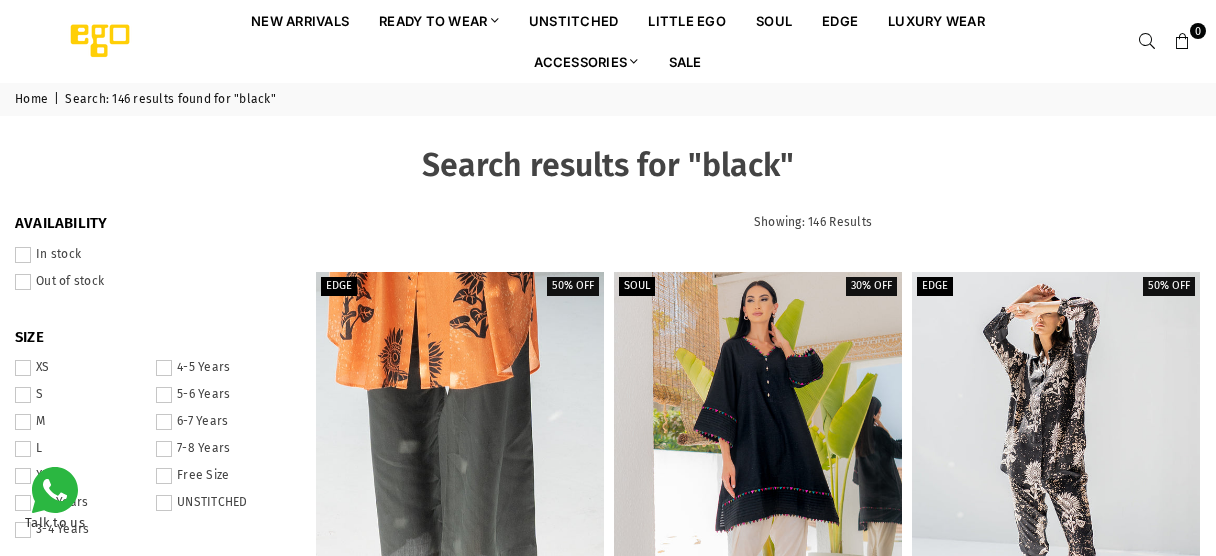 scroll, scrollTop: 0, scrollLeft: 0, axis: both 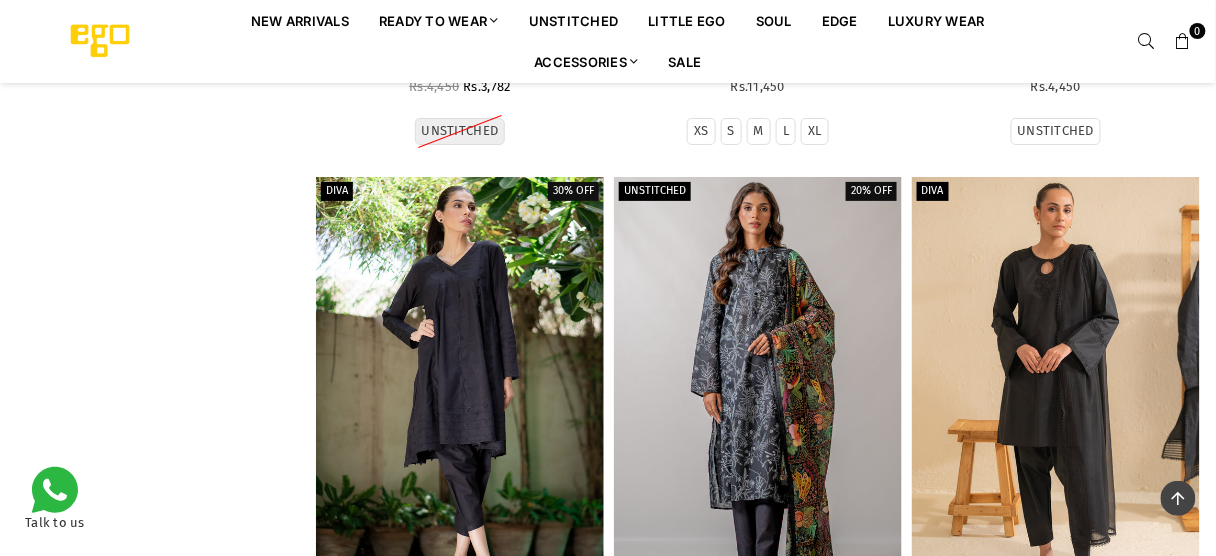 click at bounding box center [1056, 393] 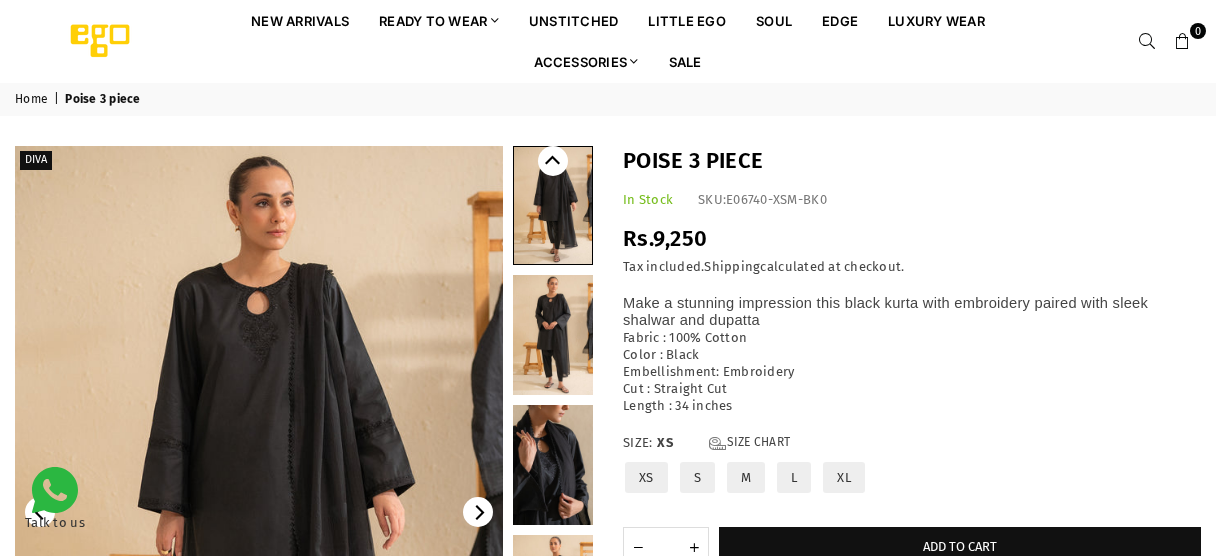 scroll, scrollTop: 0, scrollLeft: 0, axis: both 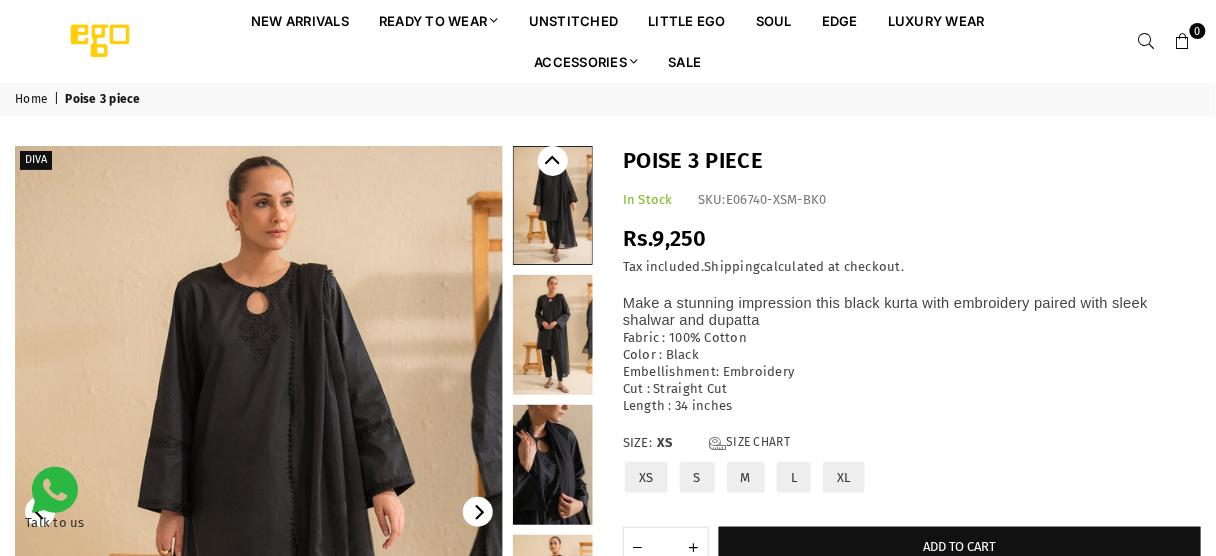 click on "Poise 3 piece" at bounding box center (912, 161) 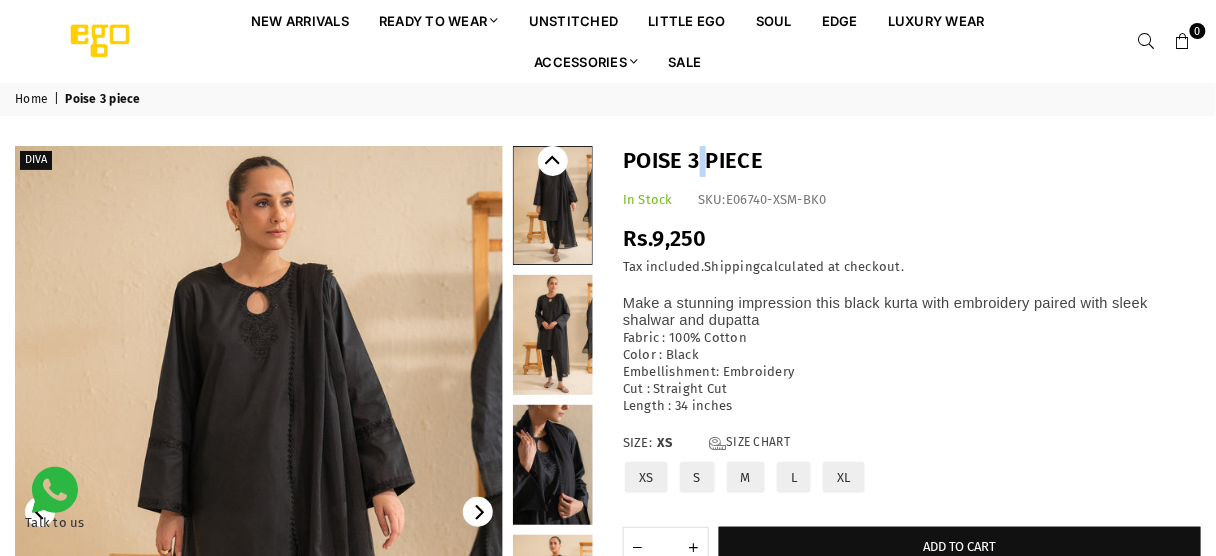 click on "Poise 3 piece" at bounding box center [912, 161] 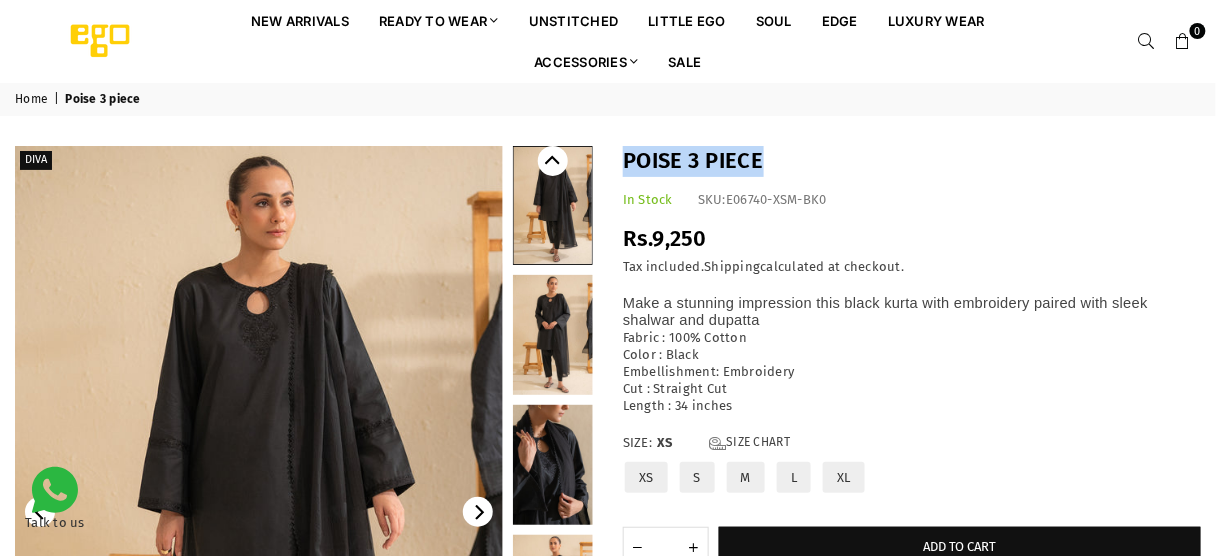 click on "Poise 3 piece" at bounding box center [912, 161] 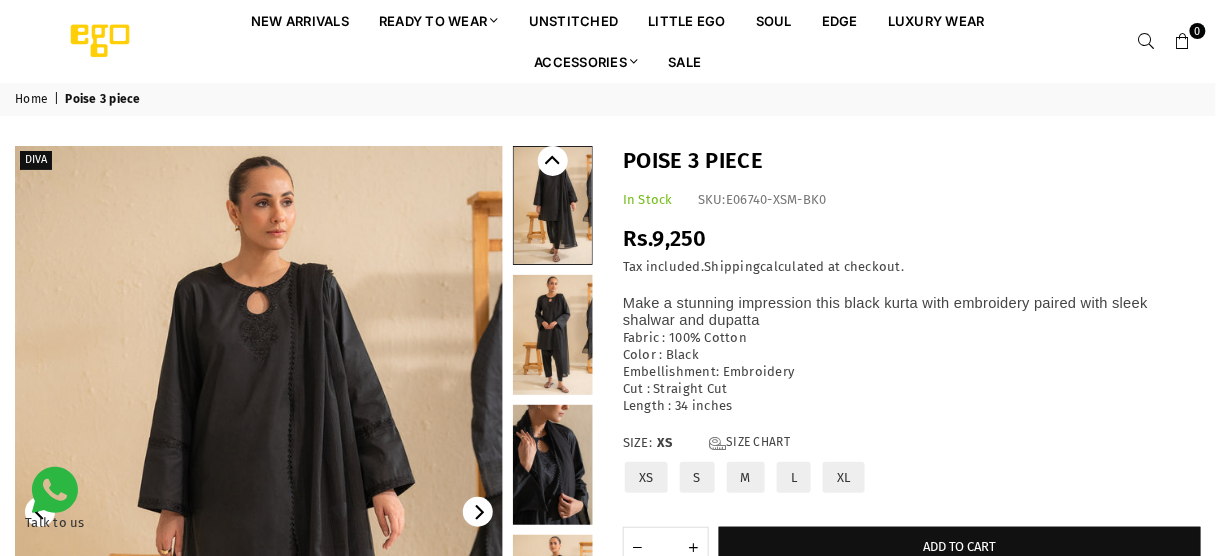 click on "Rs.9,250" at bounding box center (665, 238) 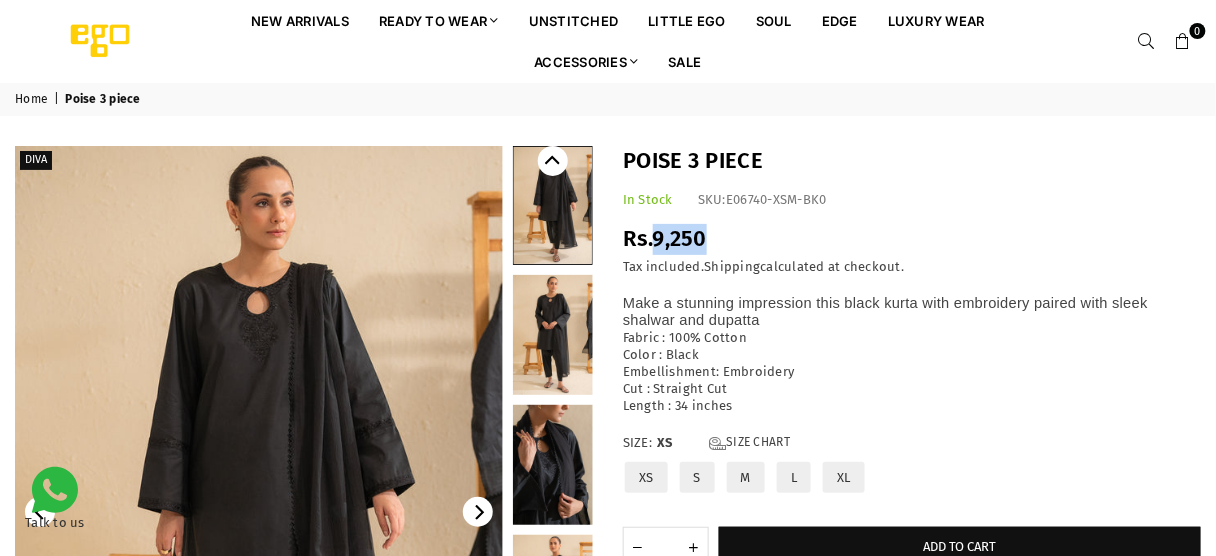 click on "Rs.9,250" at bounding box center (665, 238) 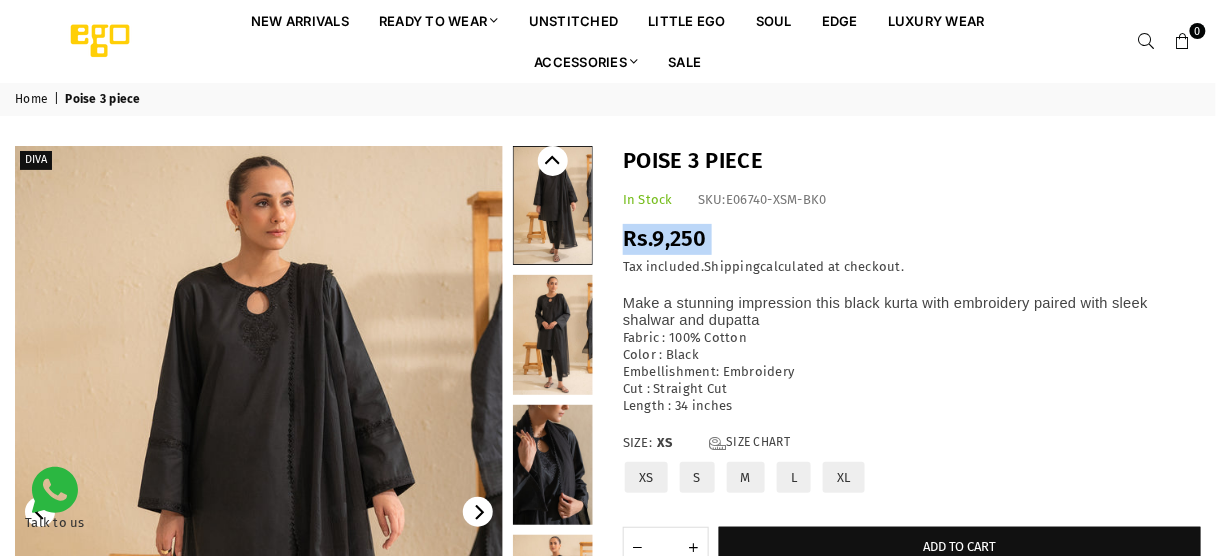 click on "Rs.9,250" at bounding box center [665, 238] 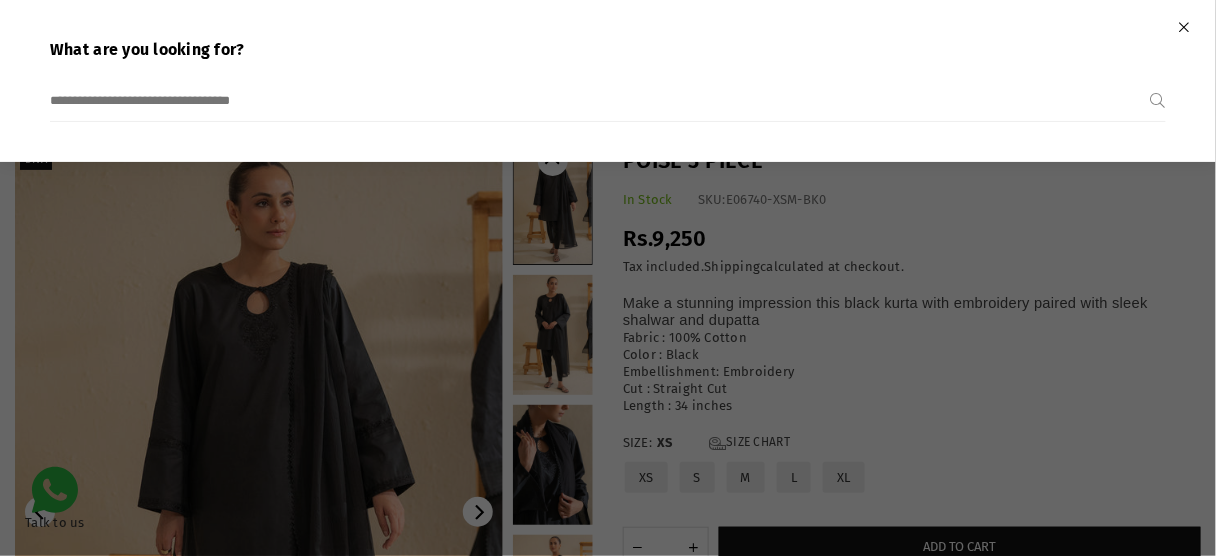click at bounding box center [608, 278] 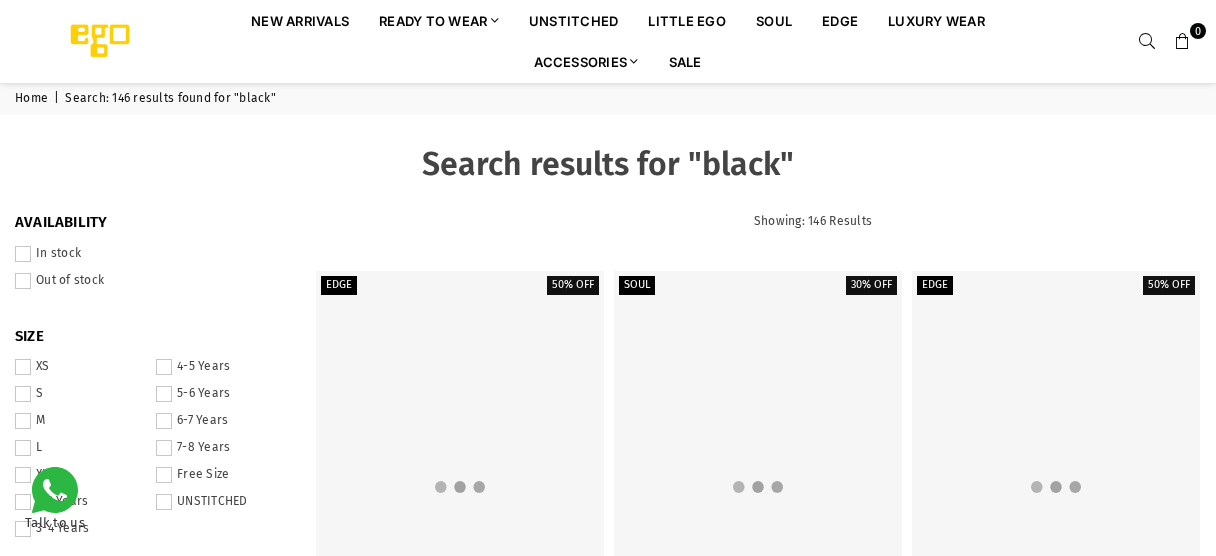 scroll, scrollTop: 2243, scrollLeft: 0, axis: vertical 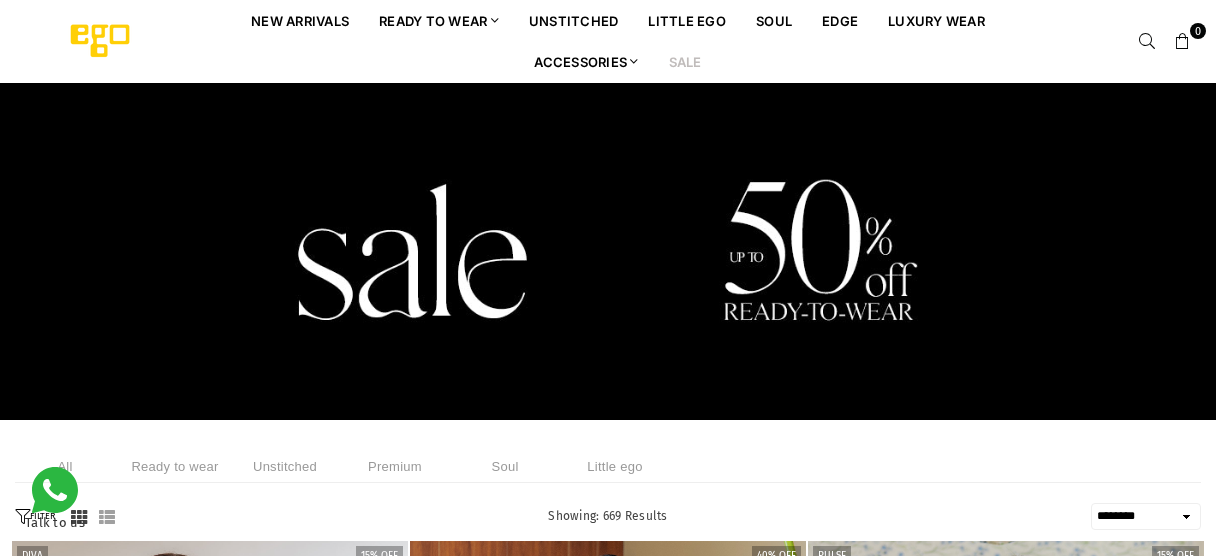 select on "******" 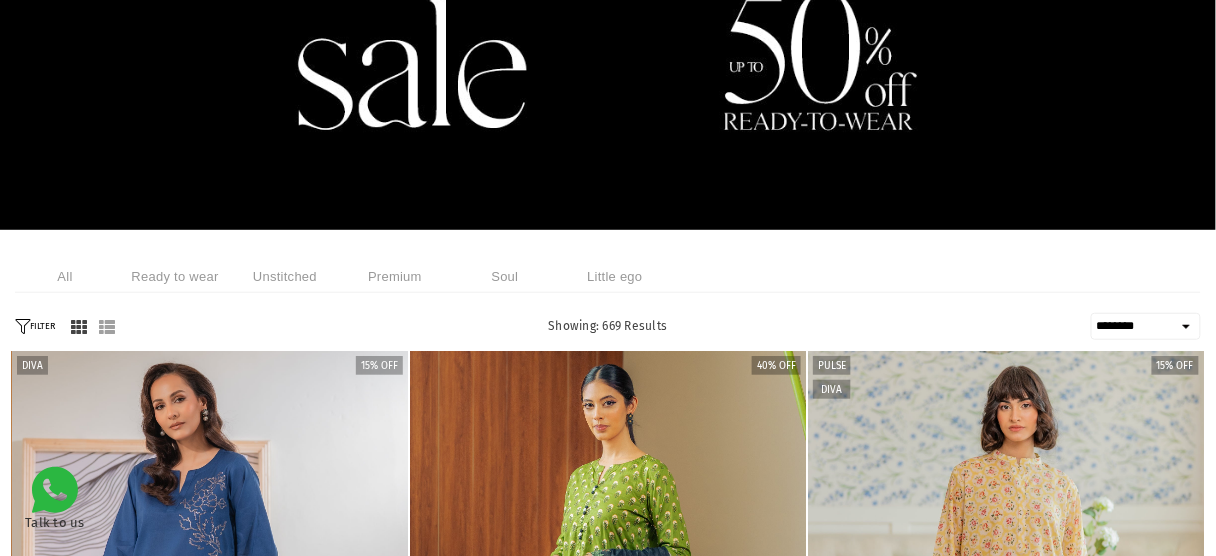 scroll, scrollTop: 0, scrollLeft: 0, axis: both 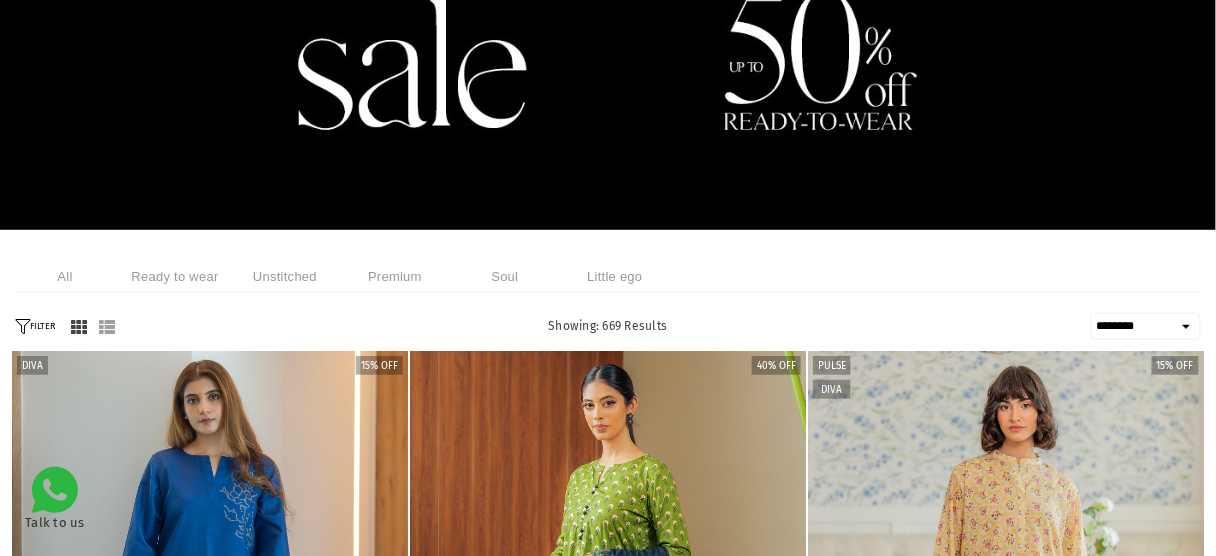 click on "Premium" at bounding box center [395, 276] 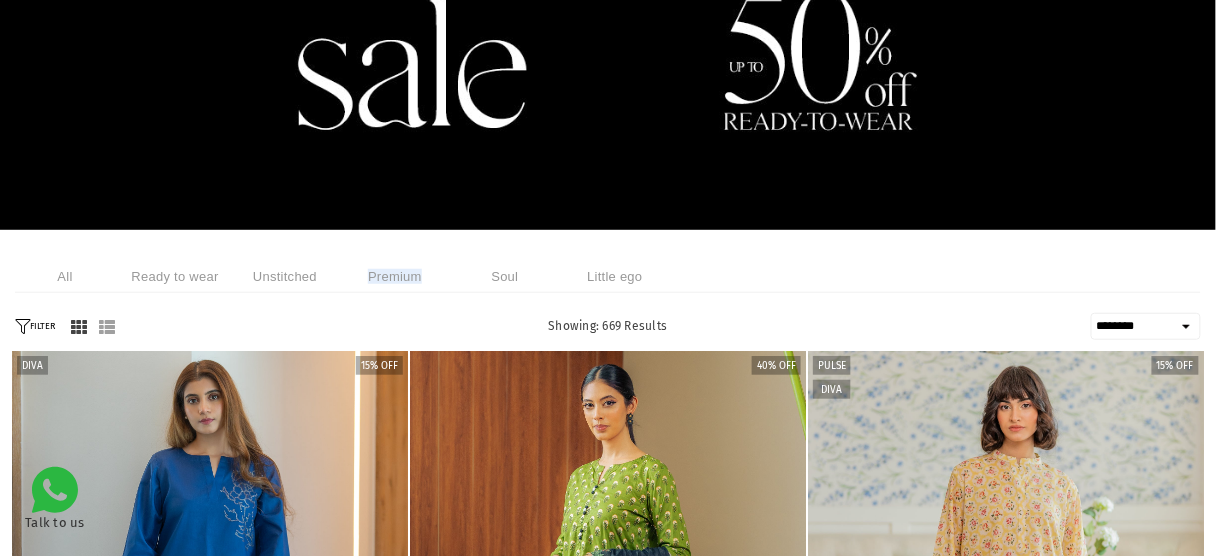 click on "Premium" at bounding box center (395, 276) 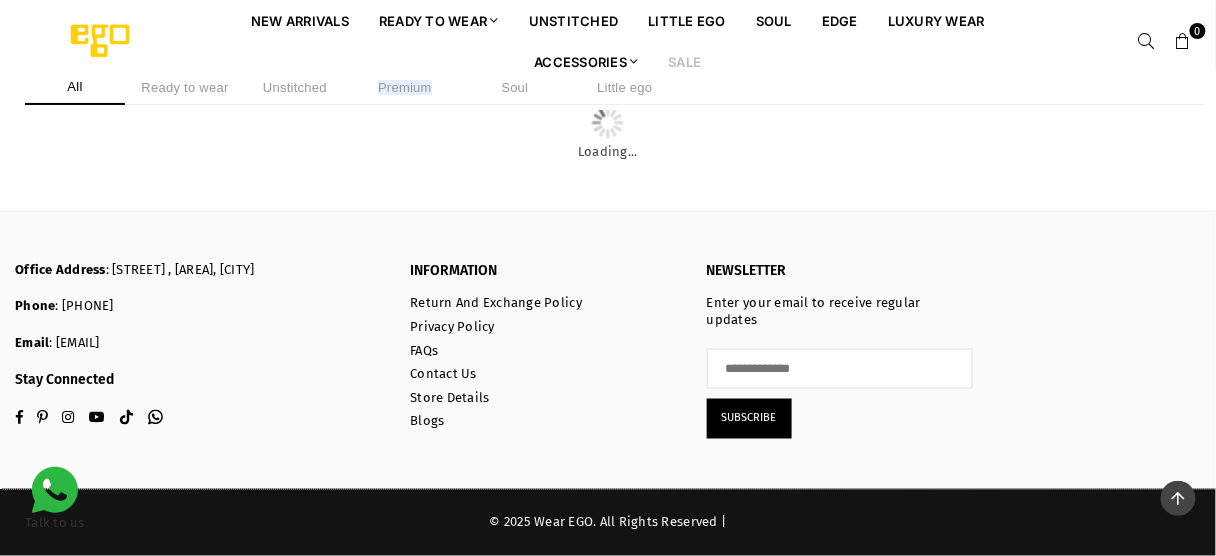 scroll, scrollTop: 13728, scrollLeft: 0, axis: vertical 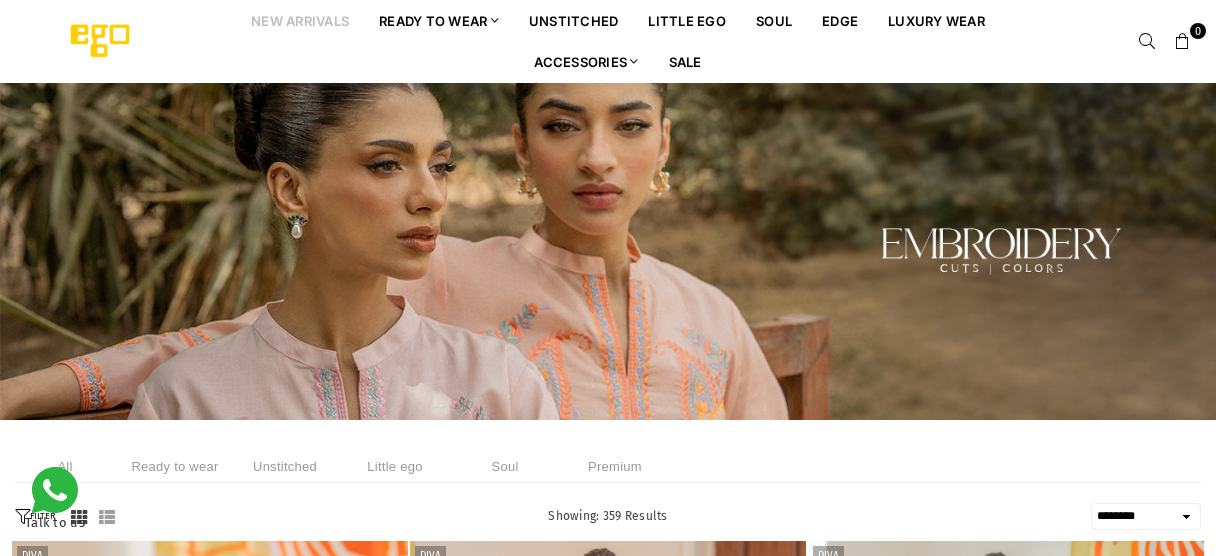 select on "******" 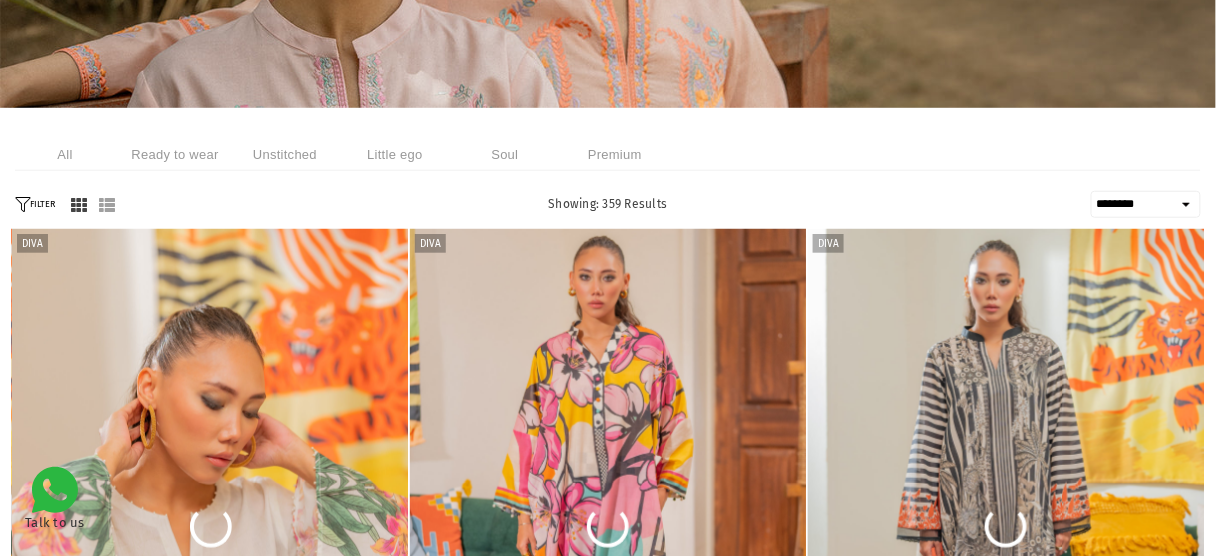 scroll, scrollTop: 321, scrollLeft: 0, axis: vertical 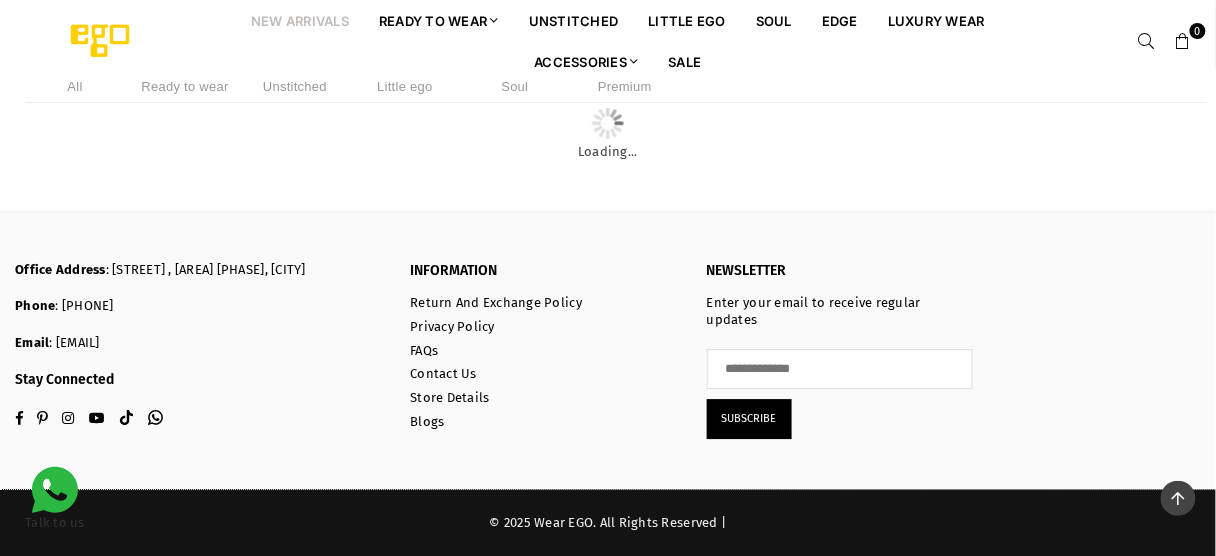 click at bounding box center [1006, -232] 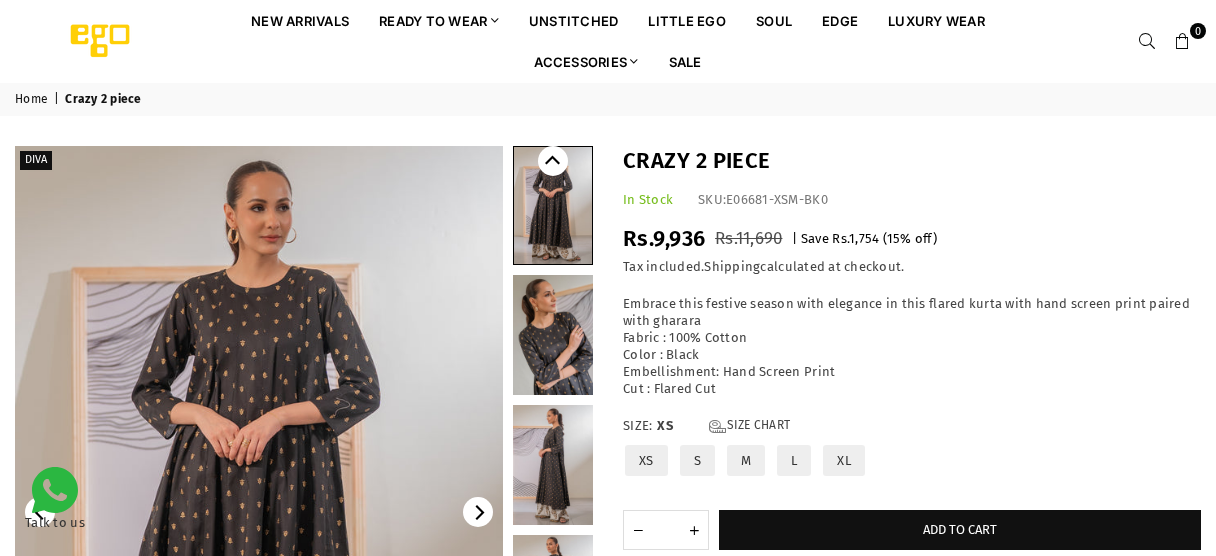 scroll, scrollTop: 0, scrollLeft: 0, axis: both 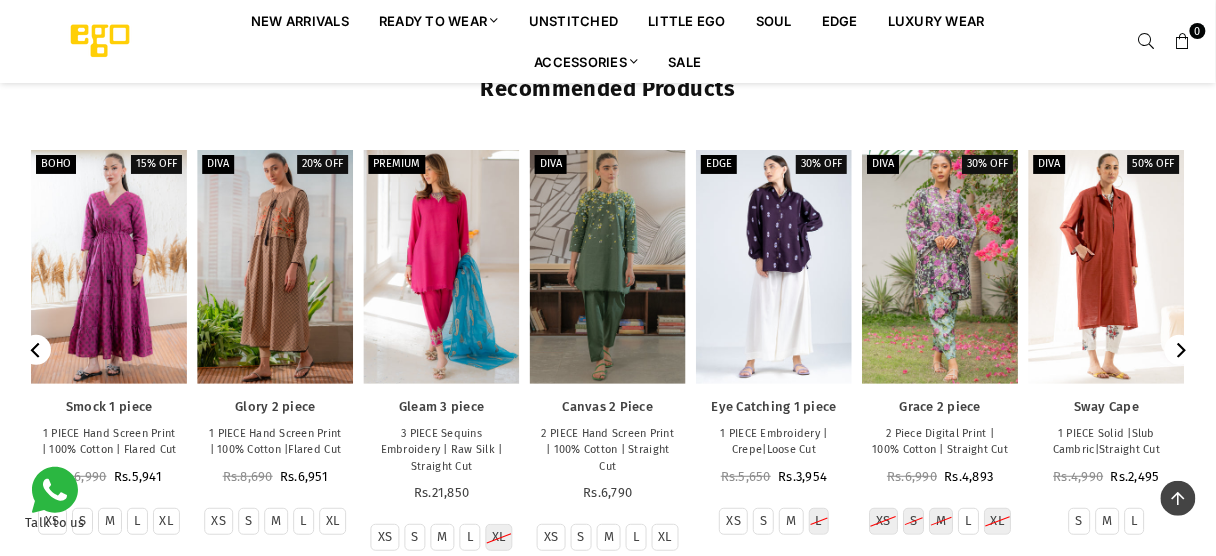 click 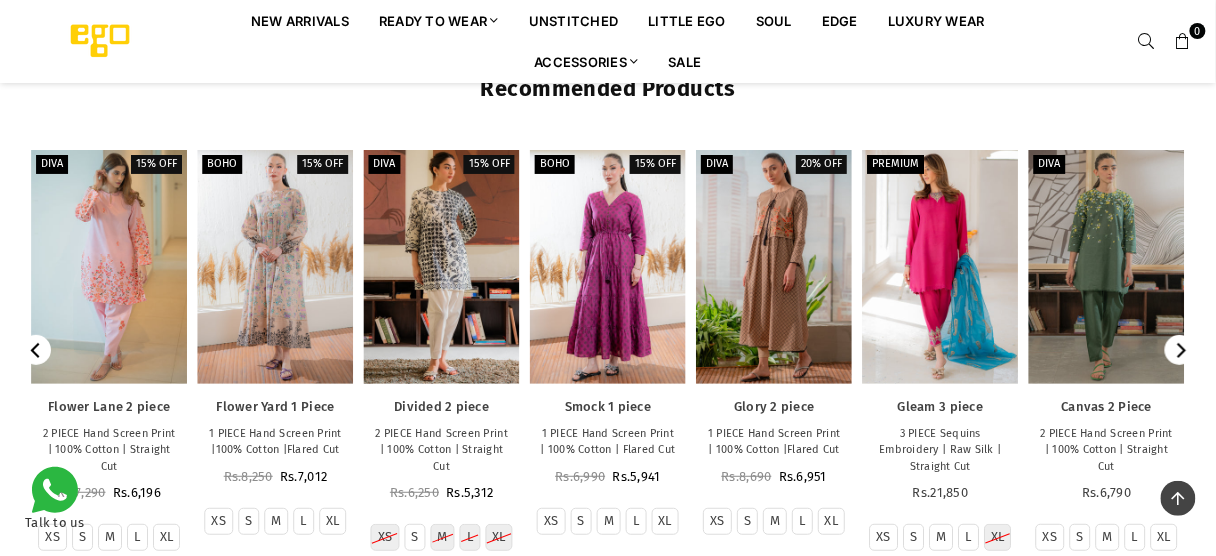 click 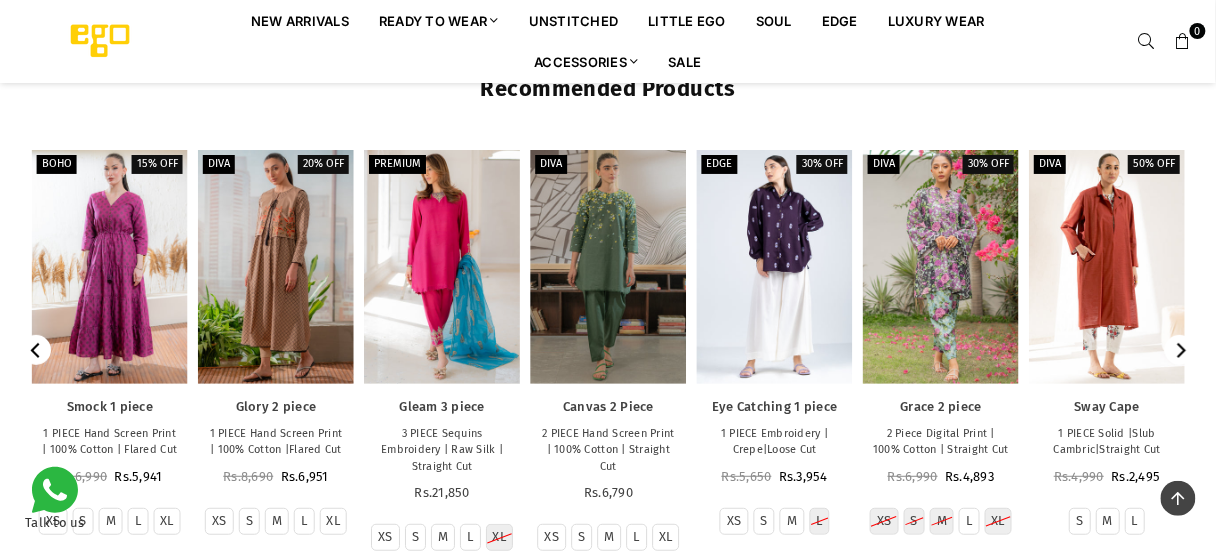 click 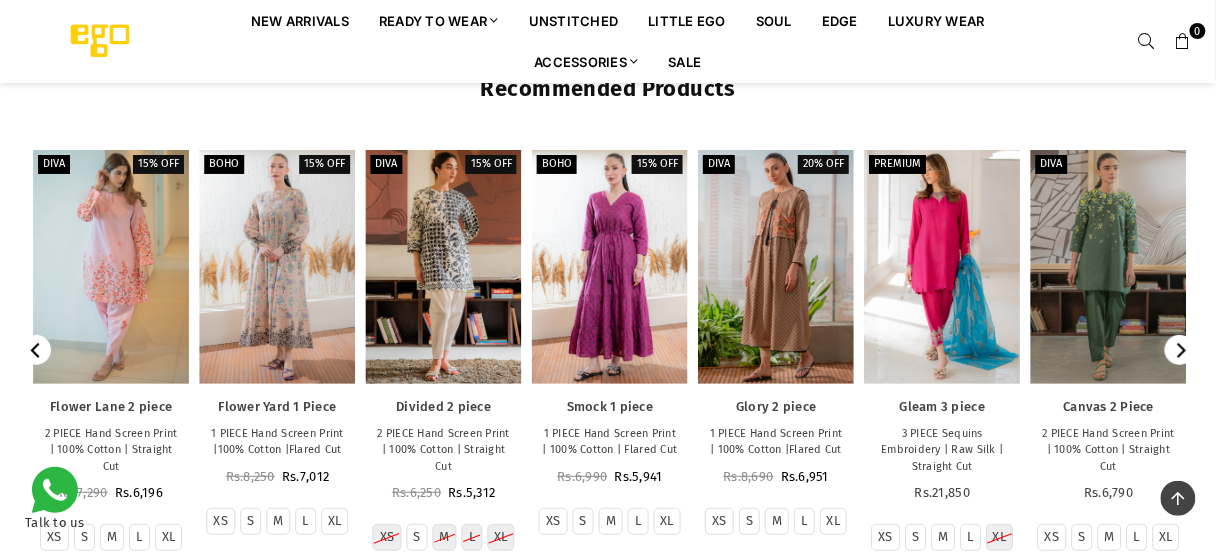click 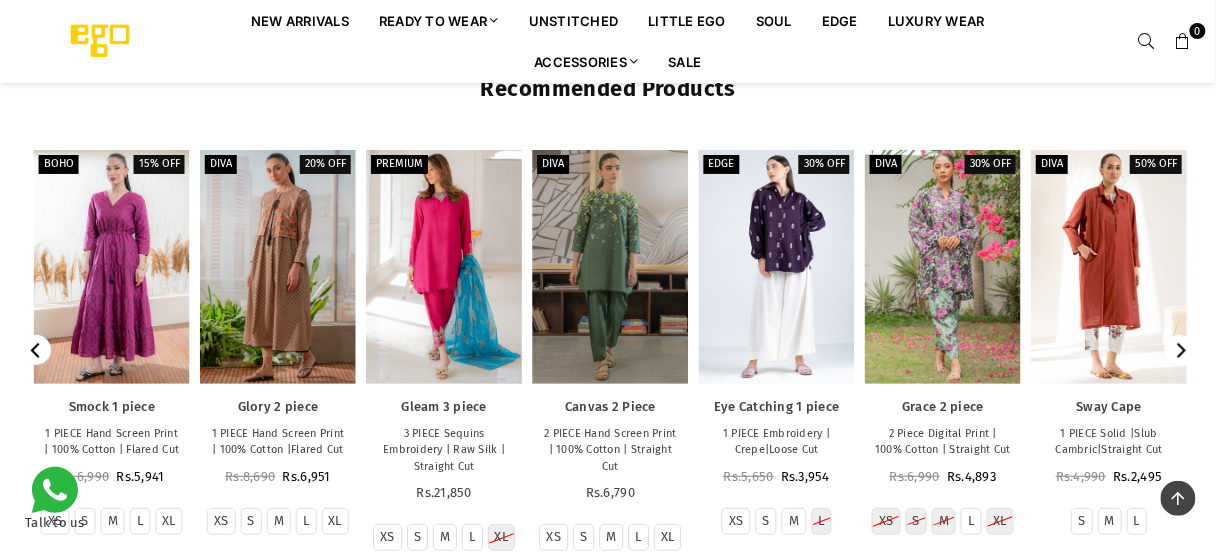 click 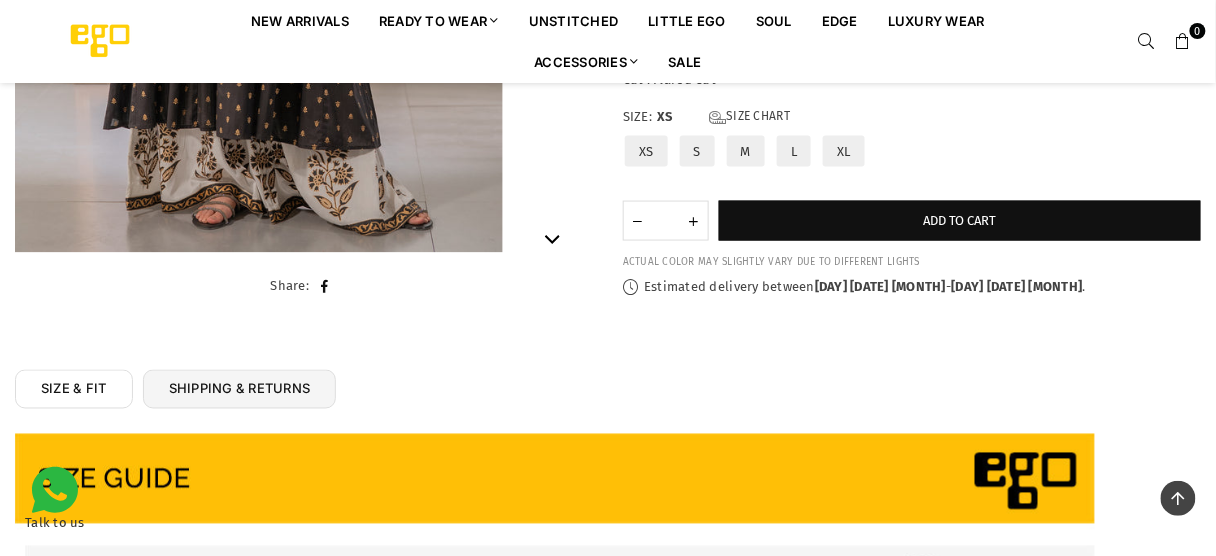 scroll, scrollTop: 618, scrollLeft: 0, axis: vertical 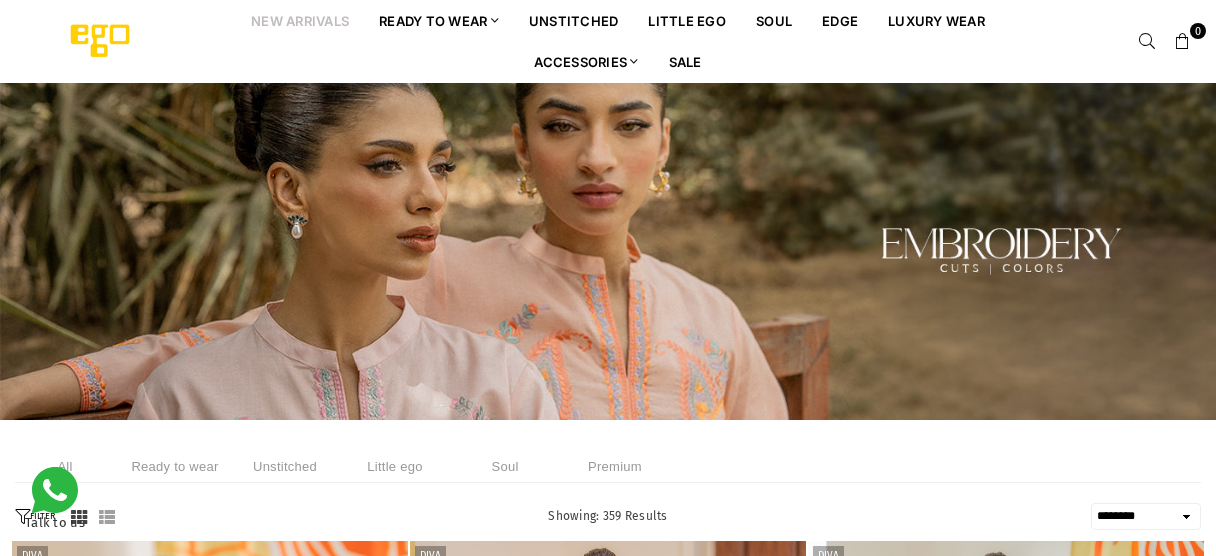 select on "******" 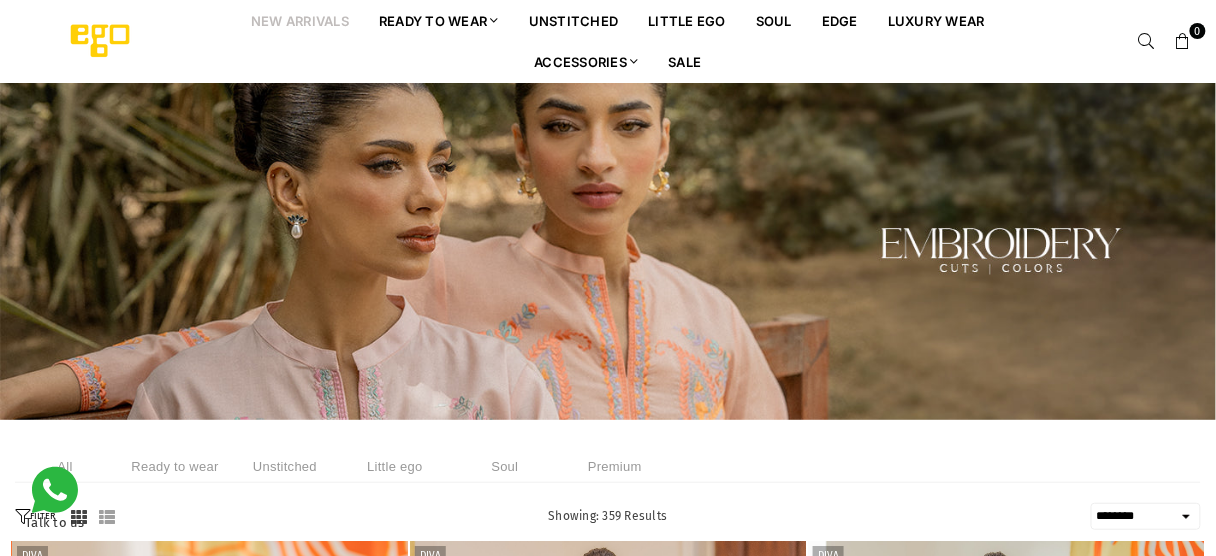 scroll, scrollTop: 0, scrollLeft: 0, axis: both 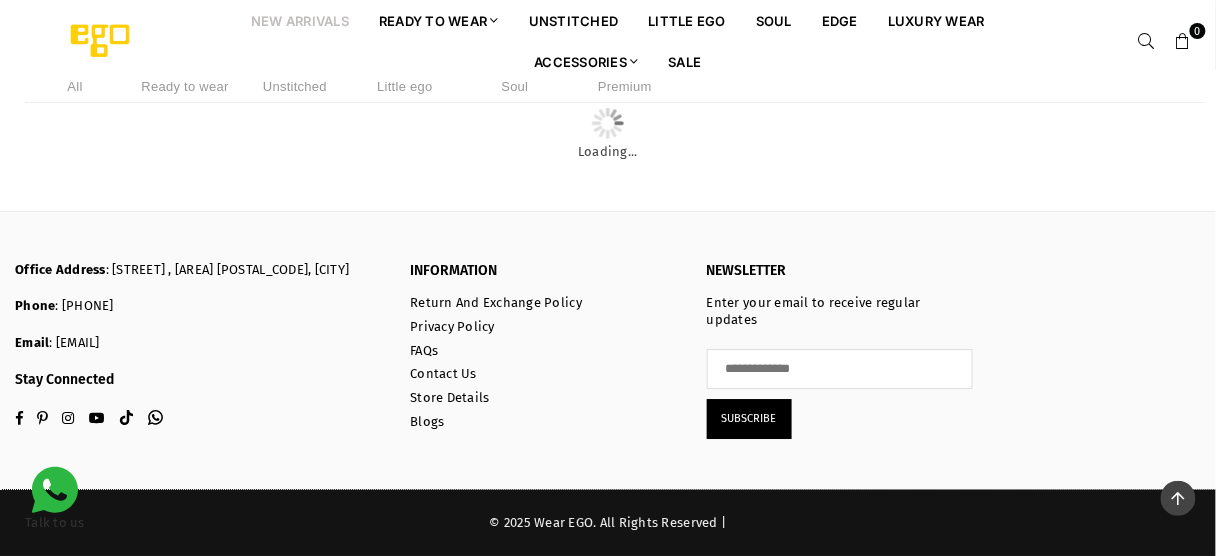 click on "Premium" at bounding box center (625, 86) 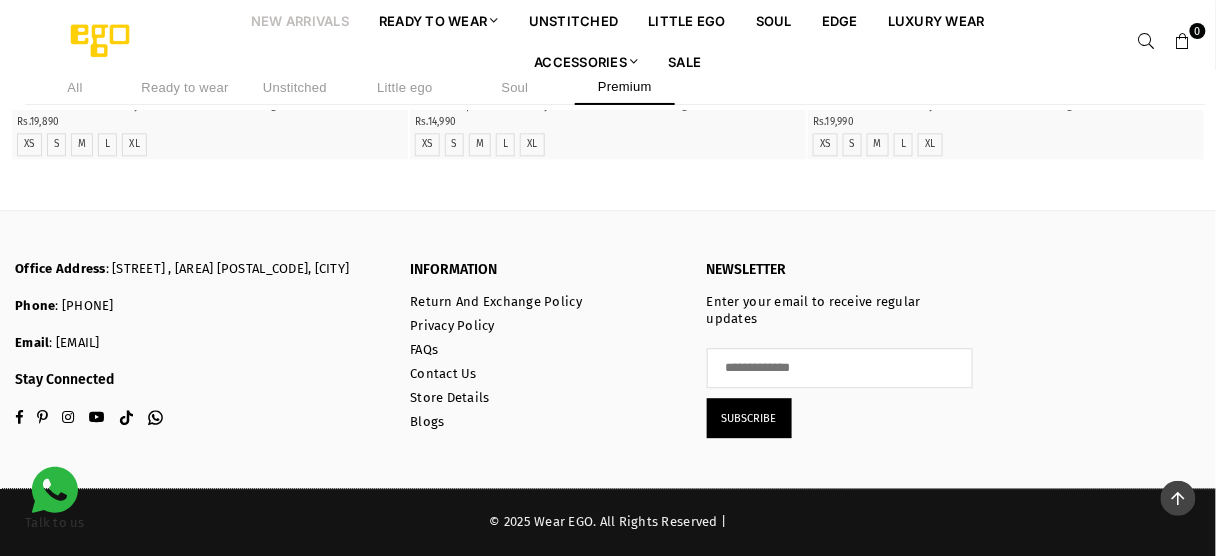 scroll, scrollTop: 3686, scrollLeft: 0, axis: vertical 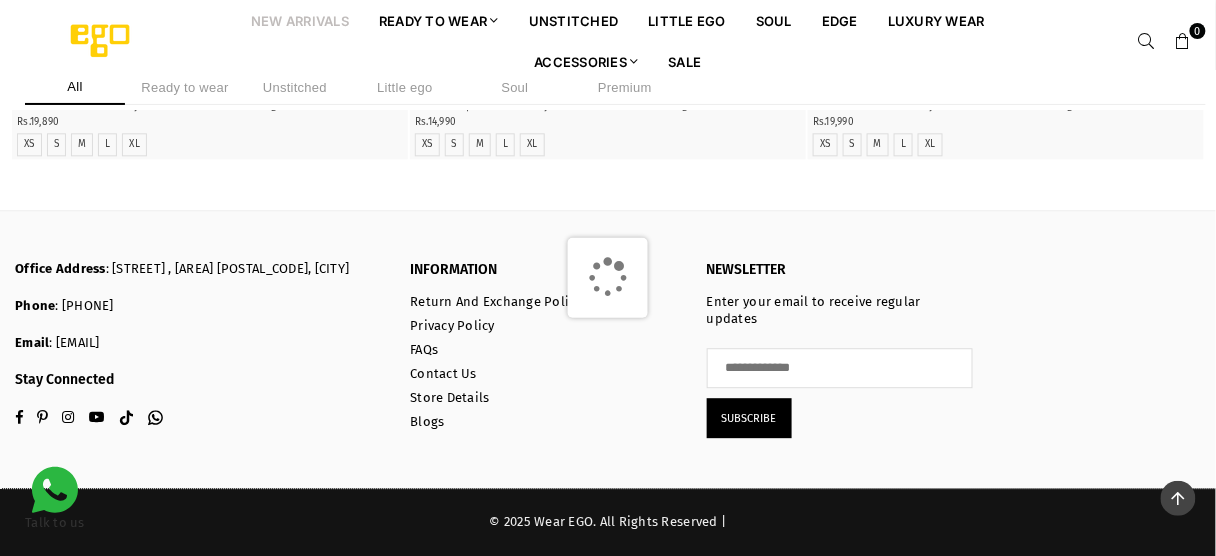 click on "Premium" at bounding box center [625, 87] 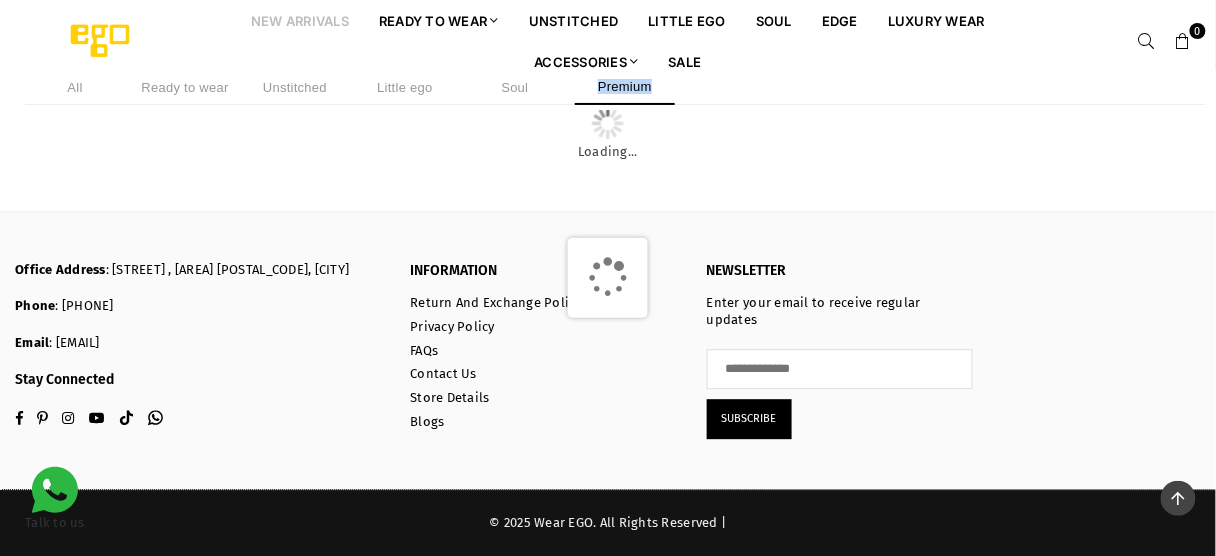 scroll, scrollTop: 3027, scrollLeft: 0, axis: vertical 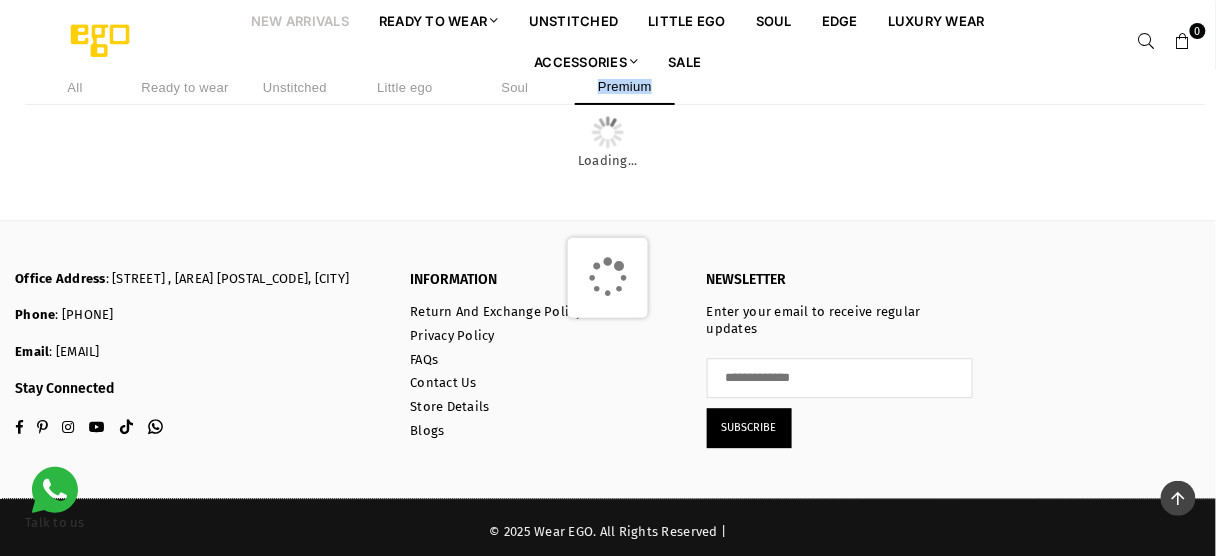 click on "Premium" at bounding box center [625, 87] 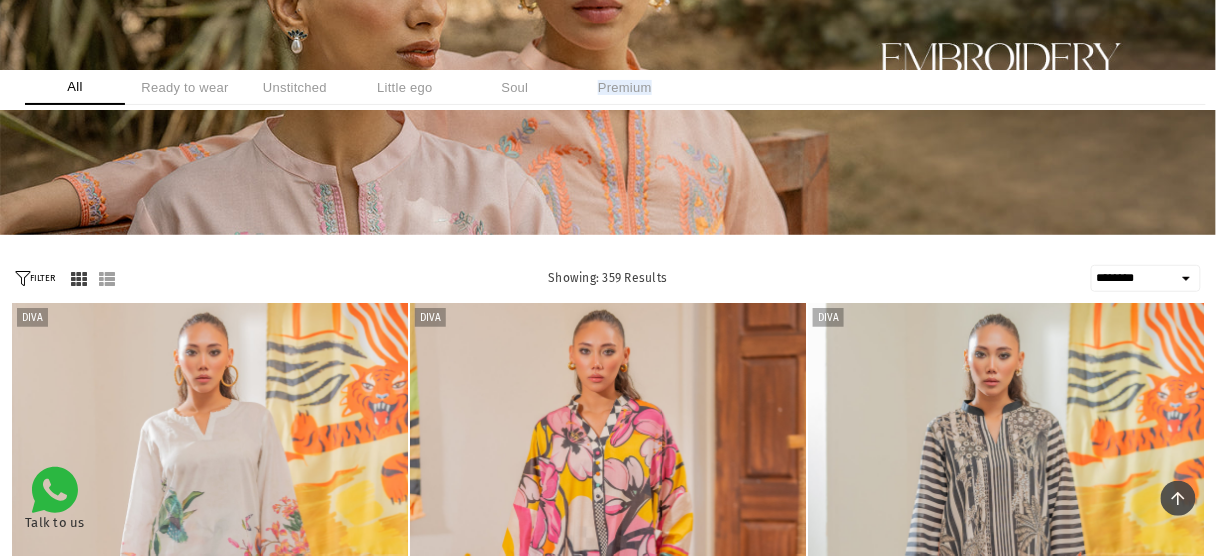 scroll, scrollTop: 0, scrollLeft: 0, axis: both 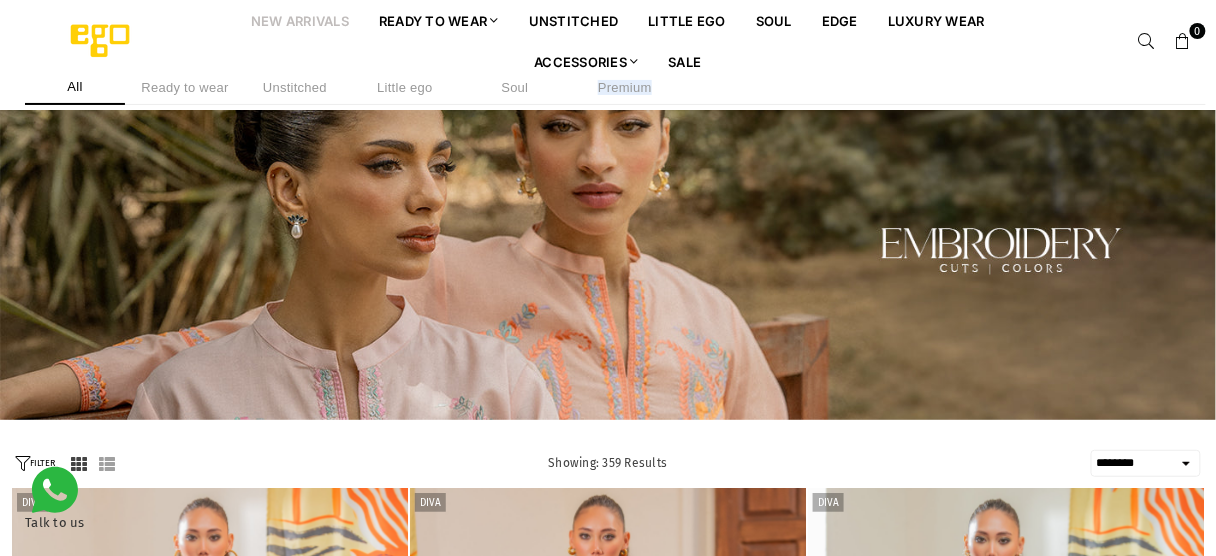 click on "Premium" at bounding box center (625, 87) 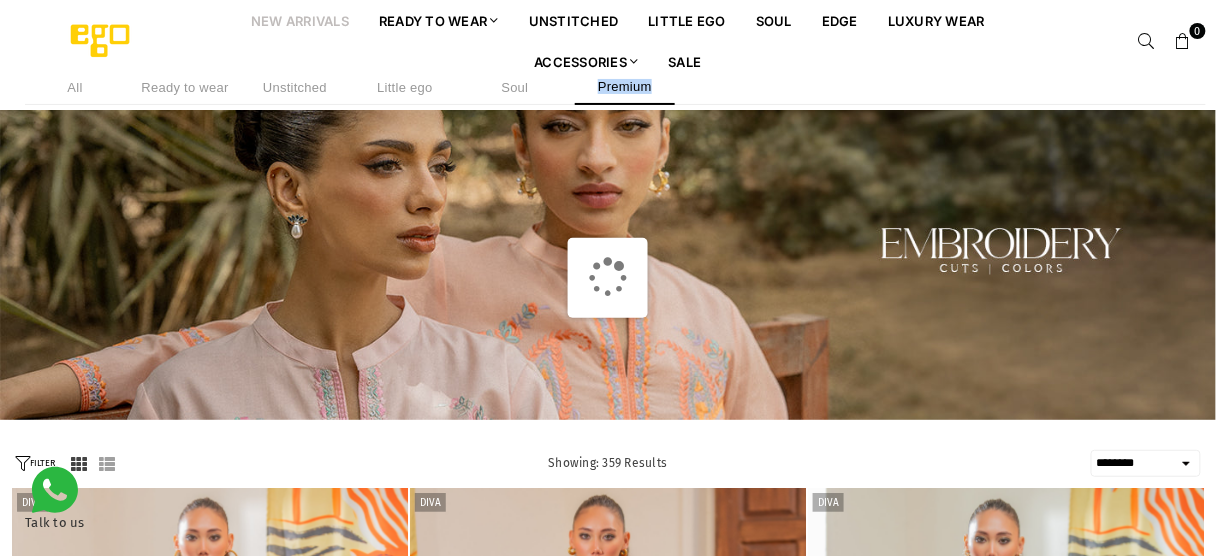 click on "Premium" at bounding box center (625, 87) 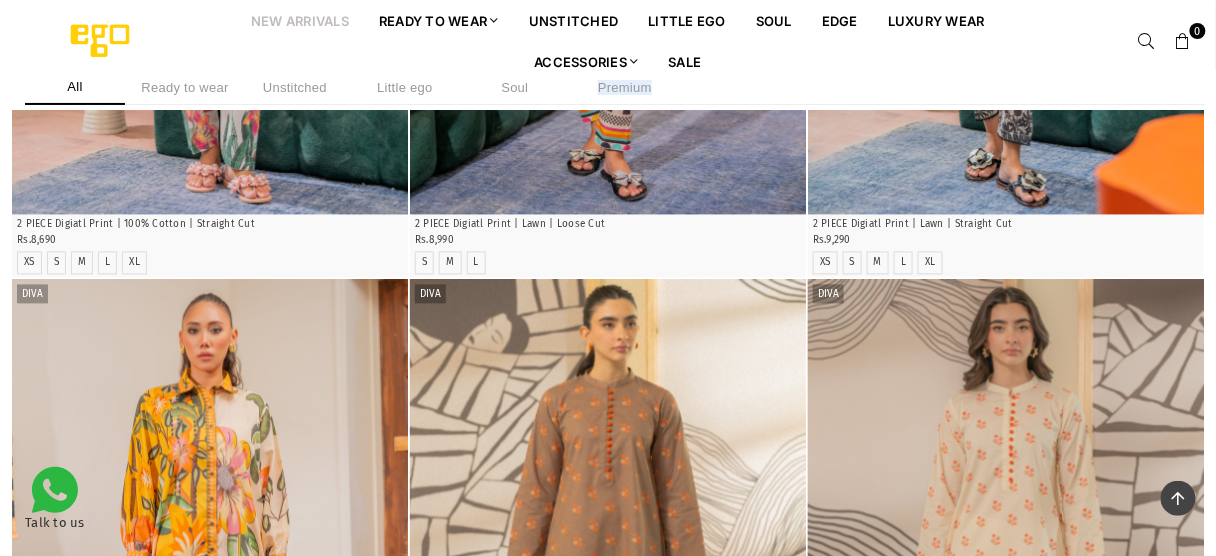 scroll, scrollTop: 878, scrollLeft: 0, axis: vertical 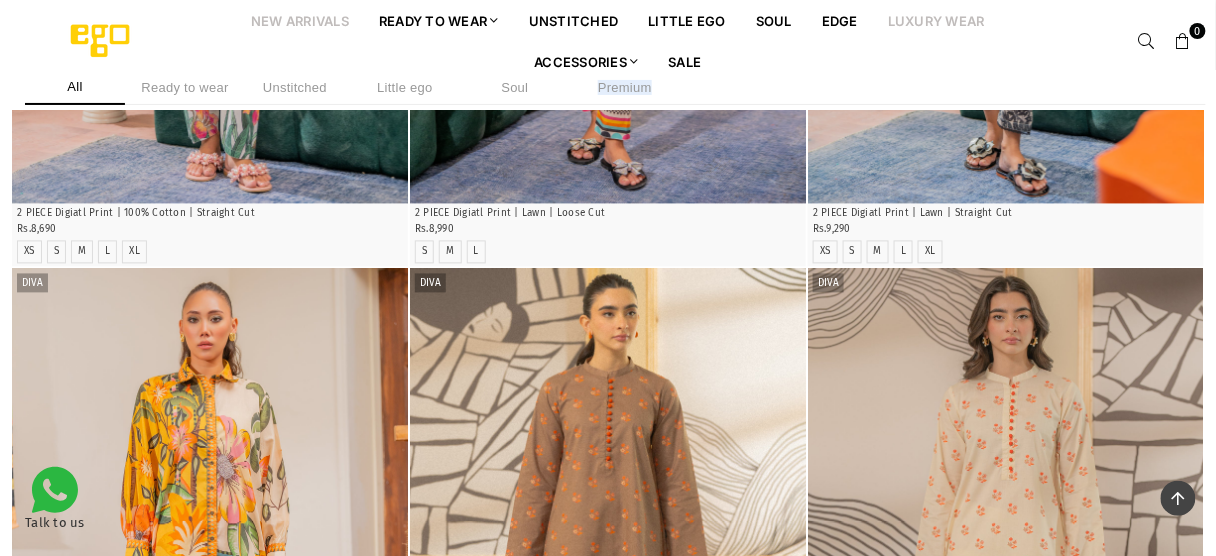 click on "Luxury Wear" at bounding box center (936, 20) 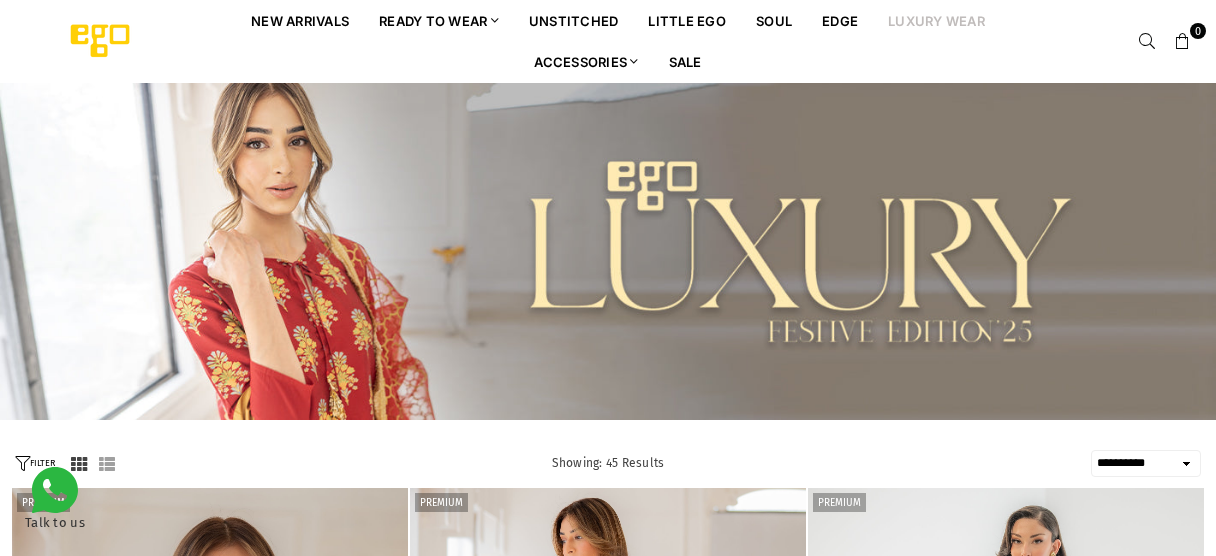 select on "**********" 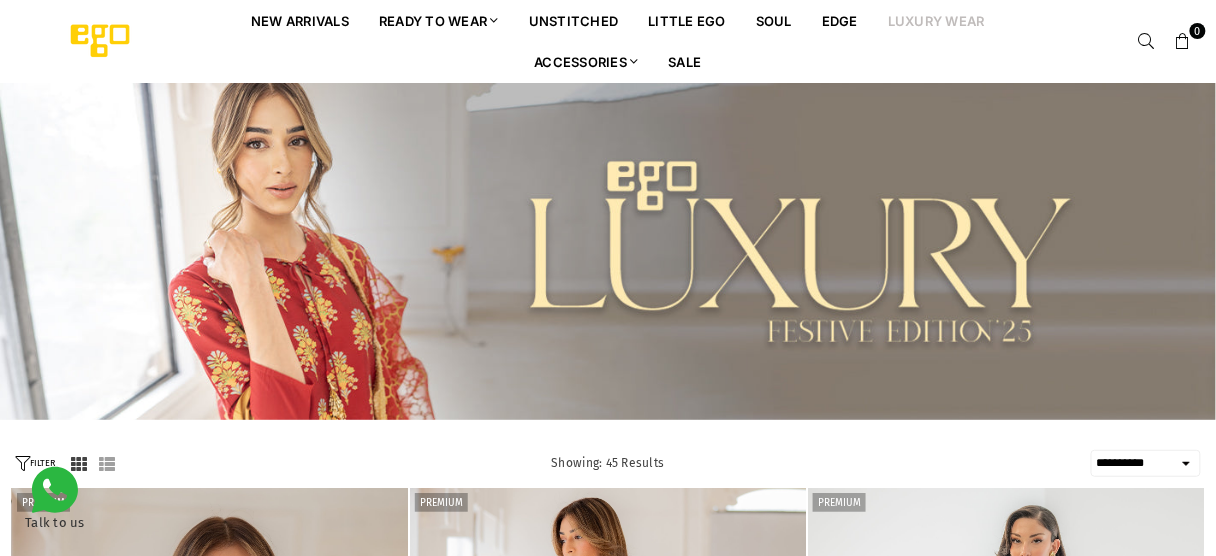 scroll, scrollTop: 0, scrollLeft: 0, axis: both 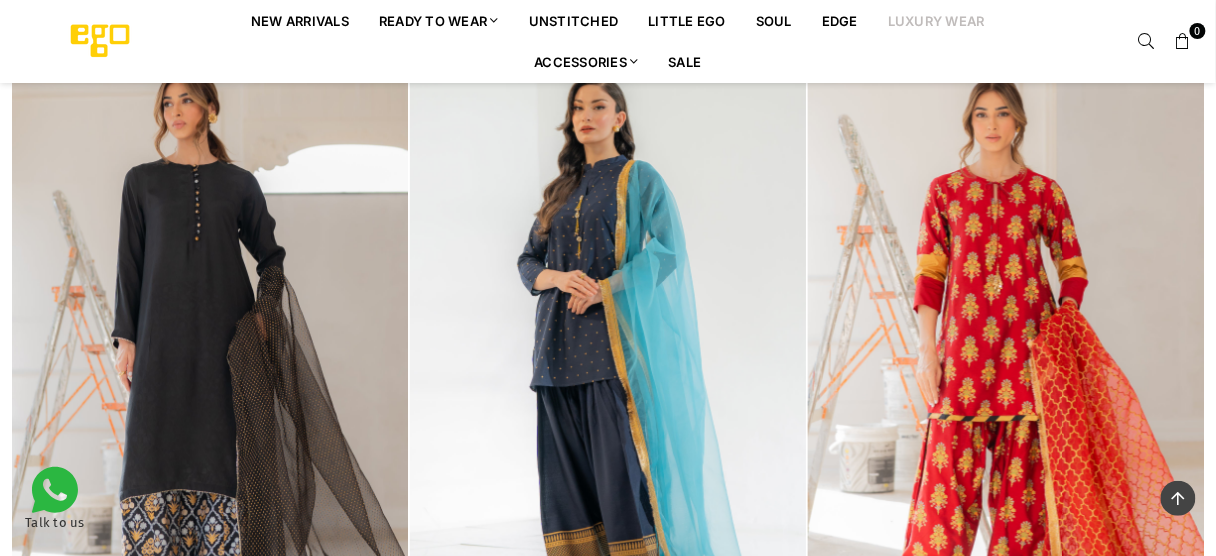 click at bounding box center [210, 355] 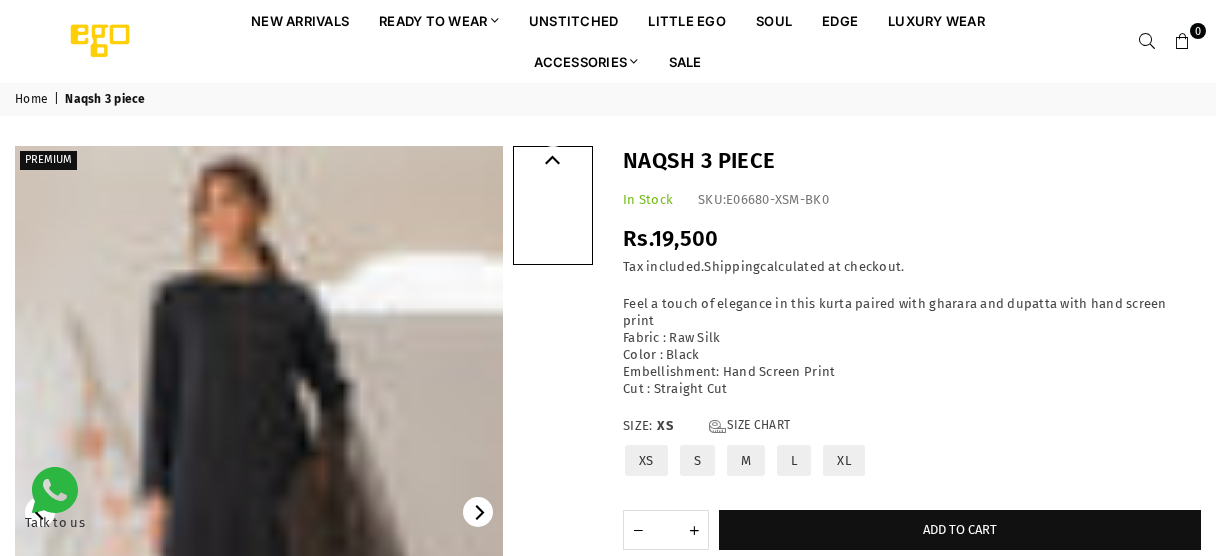 scroll, scrollTop: 0, scrollLeft: 0, axis: both 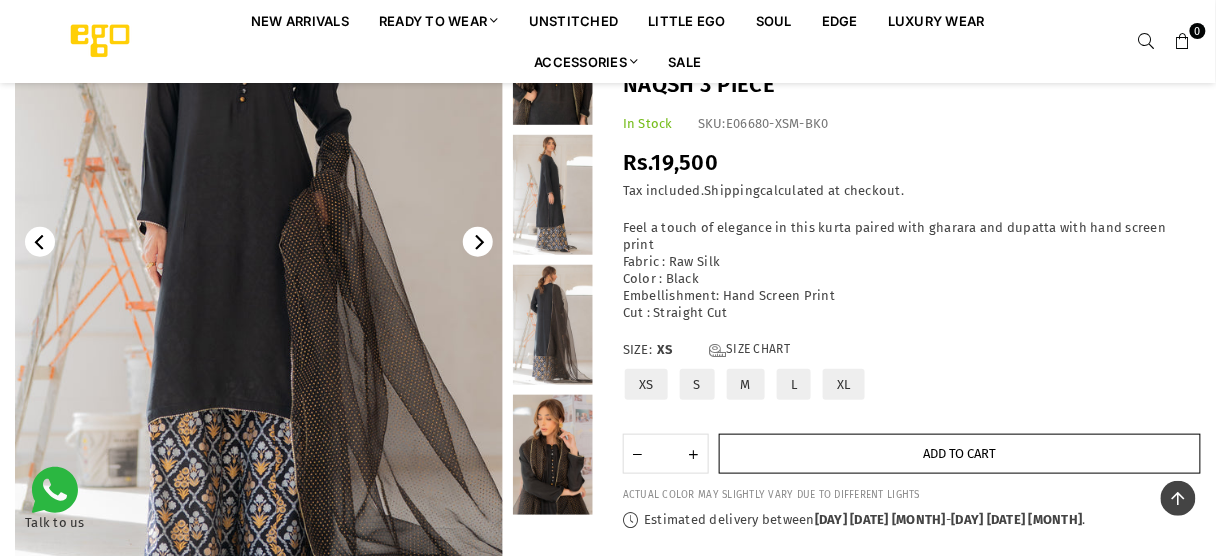 click on "Add to cart" at bounding box center (960, 454) 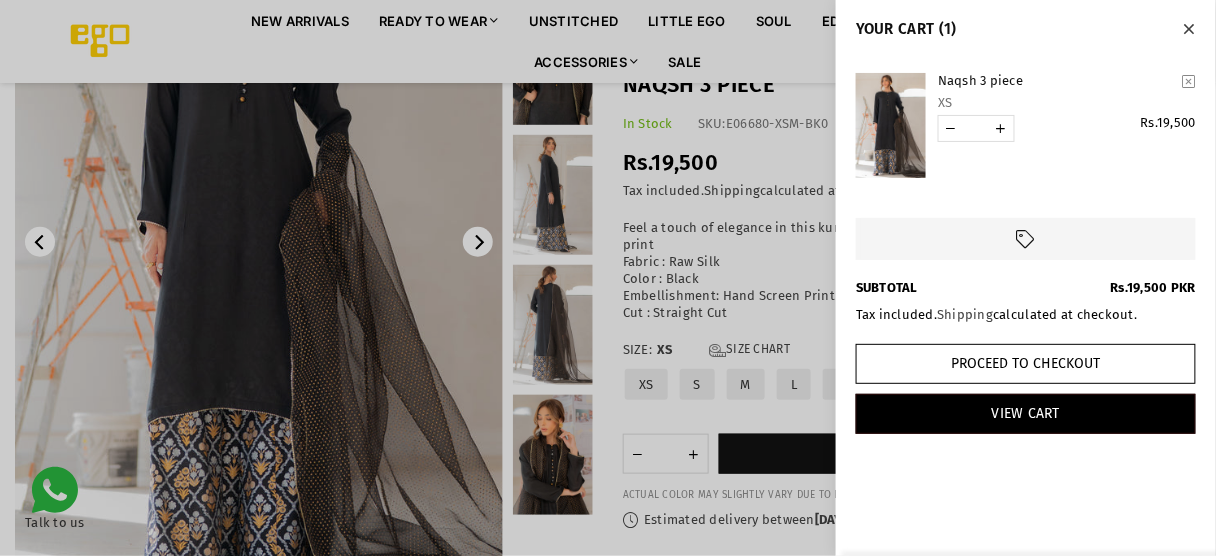 click at bounding box center [1189, 29] 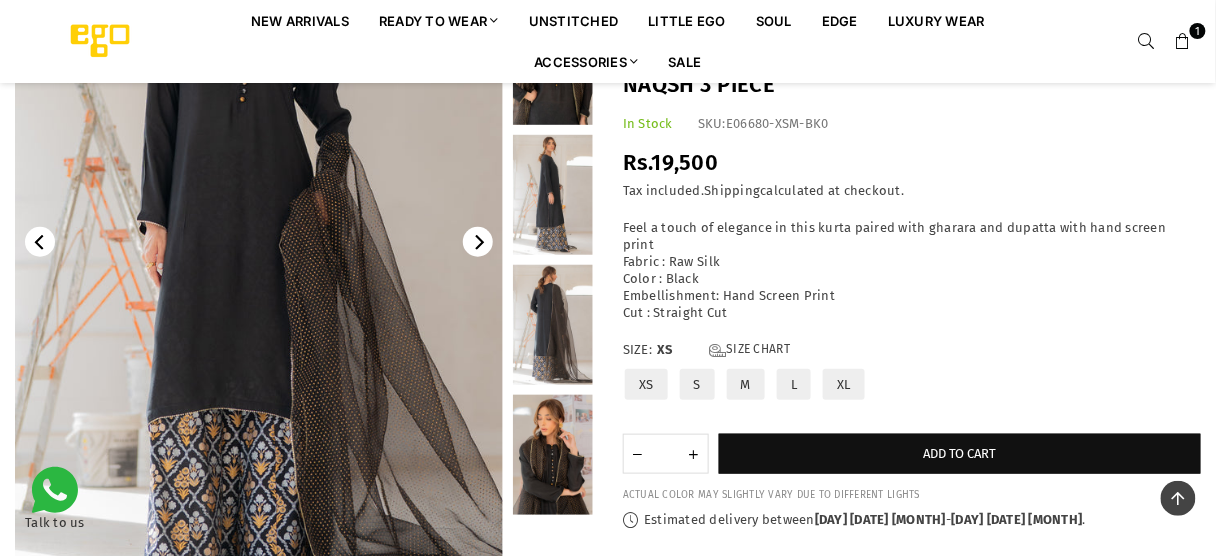 click on "M" at bounding box center (746, 384) 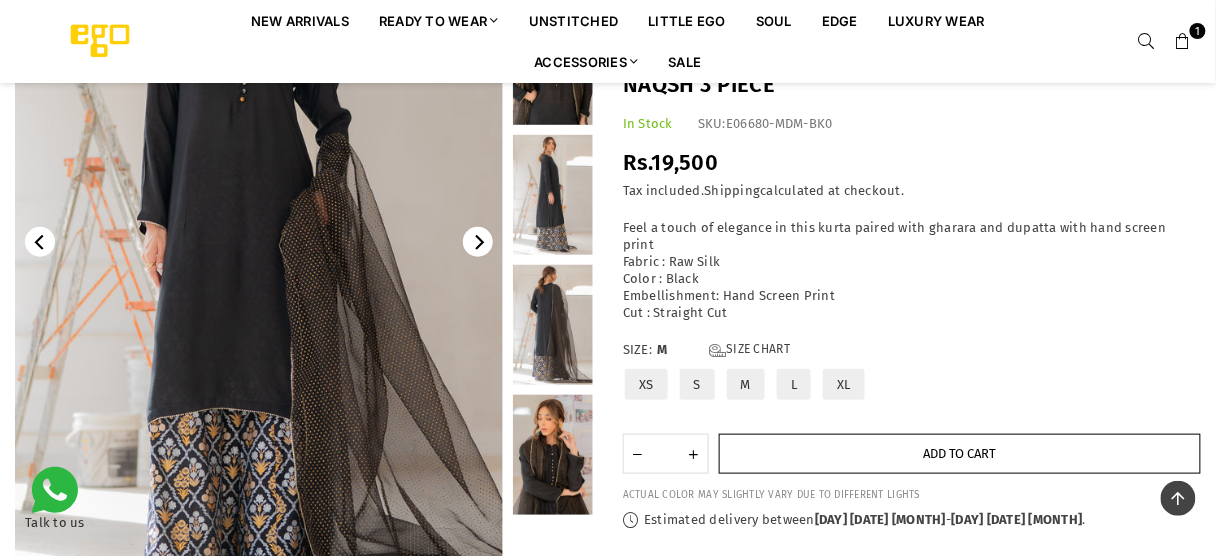 click on "Add to cart" at bounding box center (960, 454) 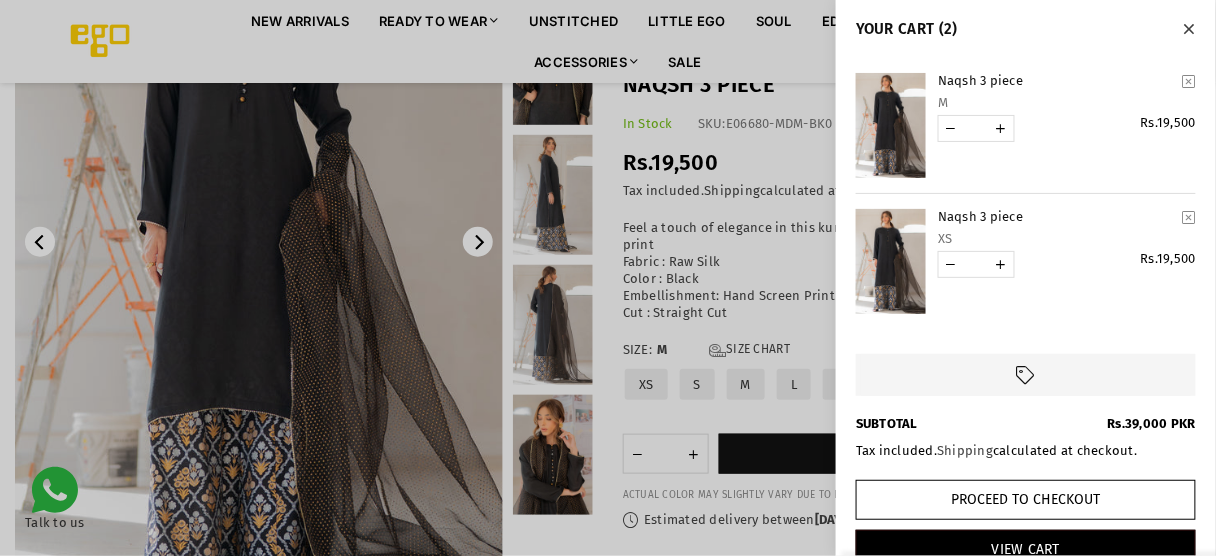 click on "YOUR CART (2) Naqsh 3 piece  M weight_per_item:1.0 weight_units:kg product_type:Diva Premium   * Rs.19,500 Naqsh 3 piece  XS weight_per_item:1.0 weight_units:kg product_type:Diva Premium   * Rs.19,500 Loading...   SUBTOTAL   Rs.39,000 PKR Tax included.  Shipping  calculated at checkout. Proceed to Checkout View Cart" at bounding box center (1026, 278) 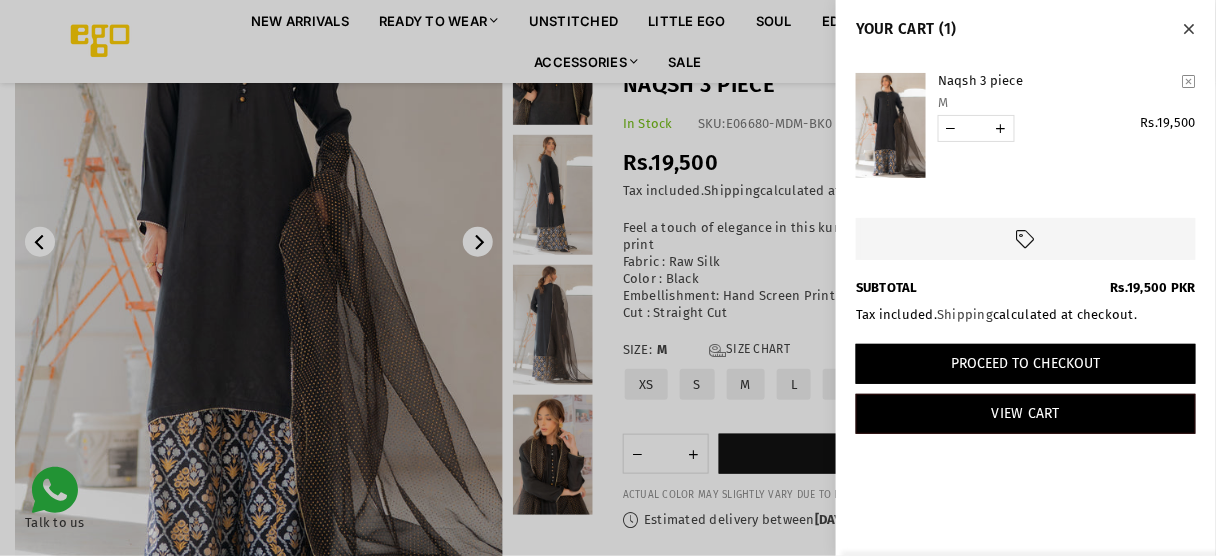 click on "Proceed to Checkout" at bounding box center [1026, 364] 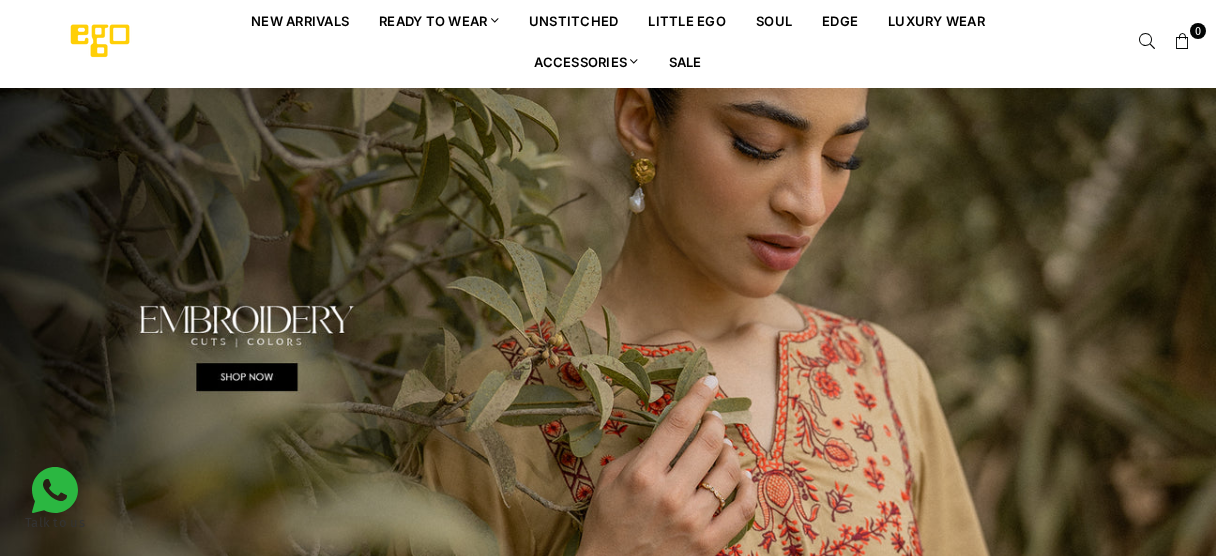 scroll, scrollTop: 0, scrollLeft: 0, axis: both 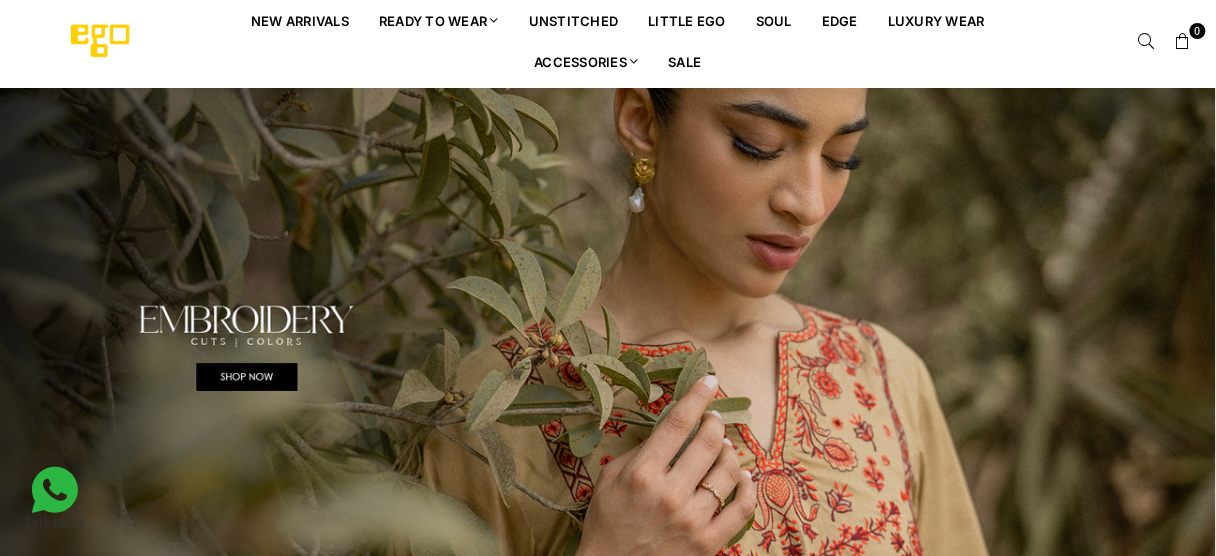 click at bounding box center (1147, 41) 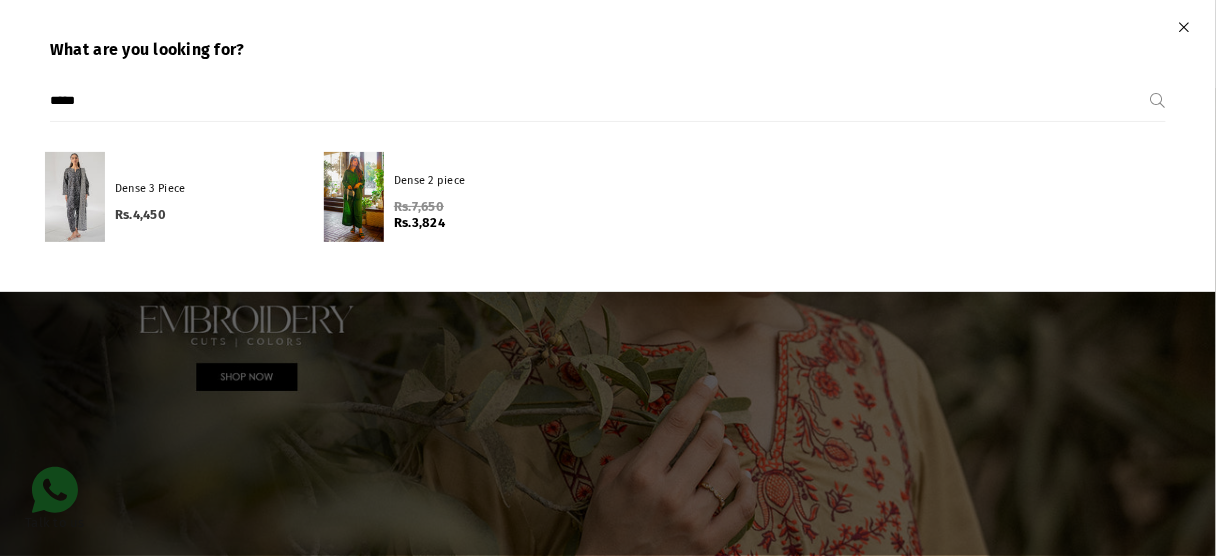type on "*****" 